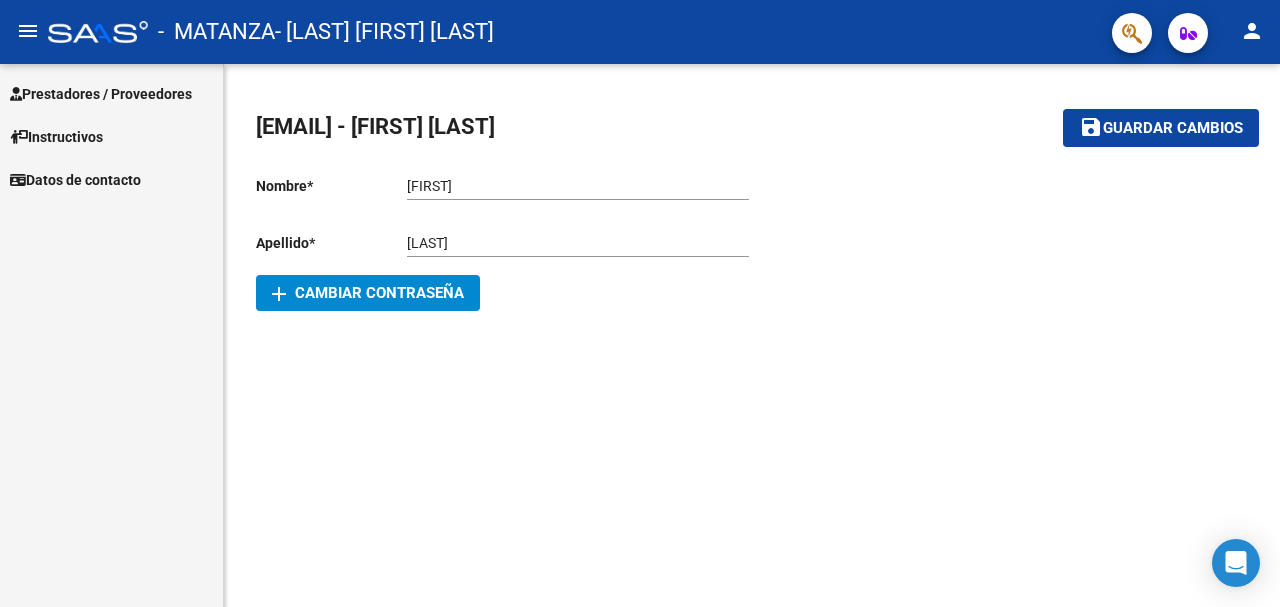 scroll, scrollTop: 0, scrollLeft: 0, axis: both 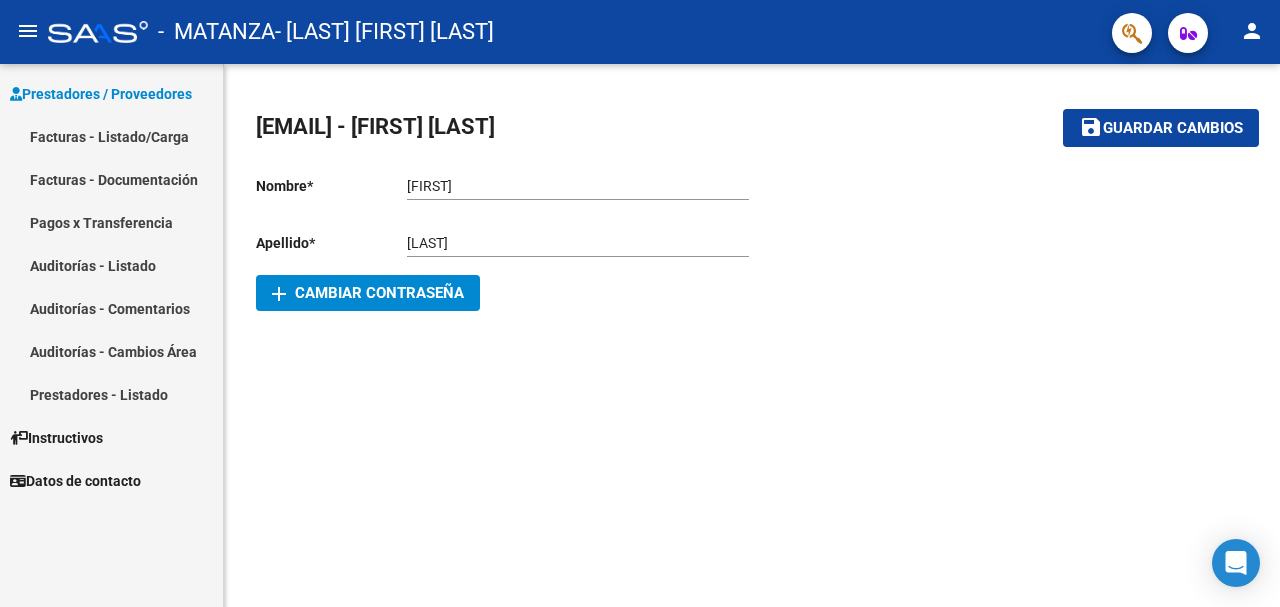 click on "Facturas - Listado/Carga" at bounding box center [111, 136] 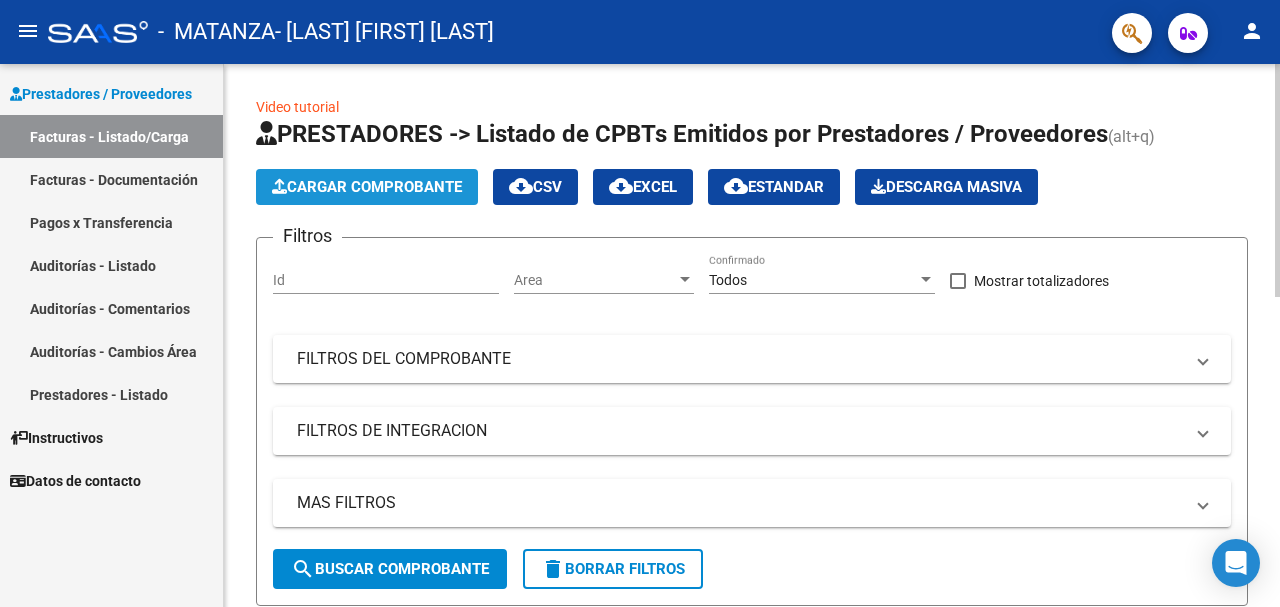 click on "Cargar Comprobante" 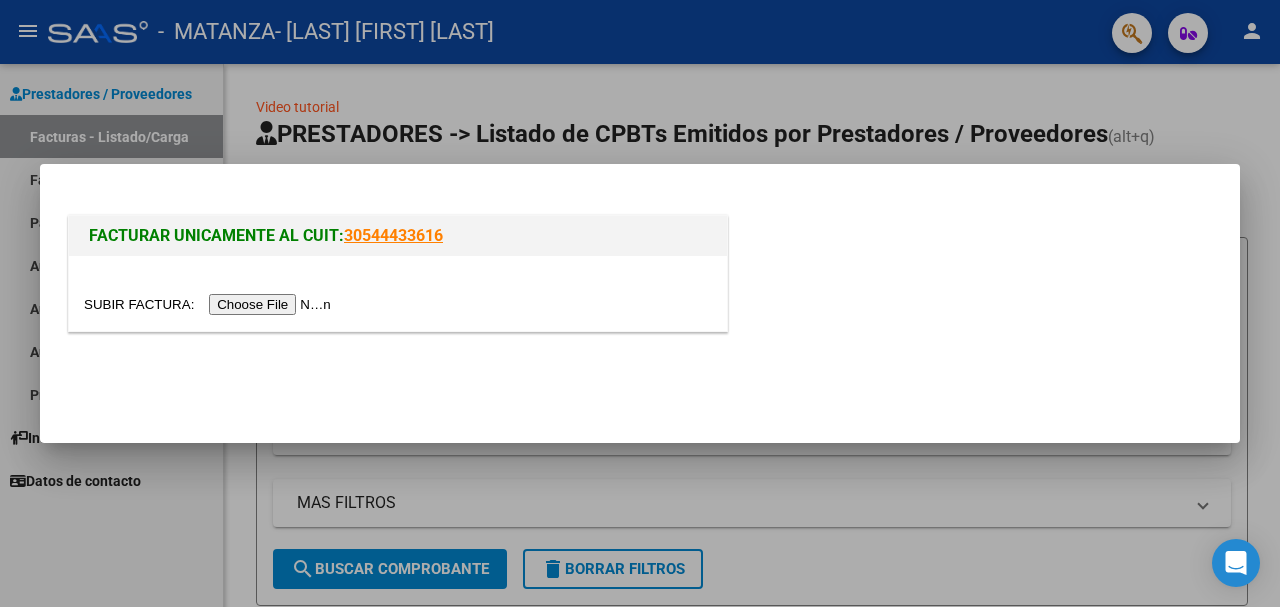 click at bounding box center [210, 304] 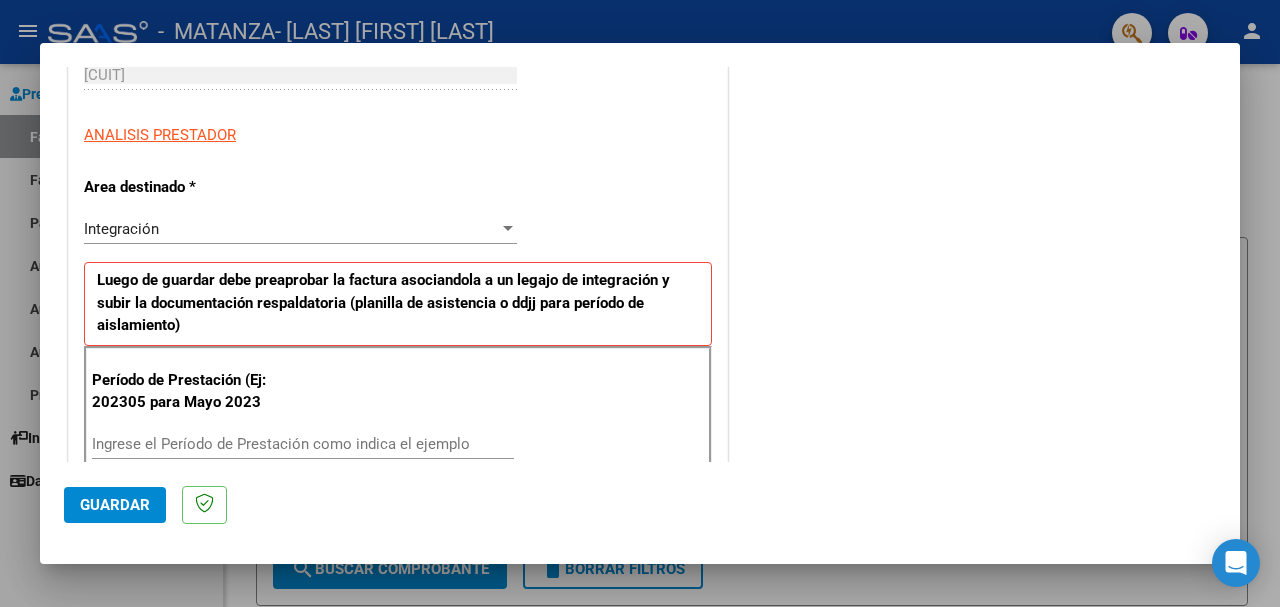scroll, scrollTop: 330, scrollLeft: 0, axis: vertical 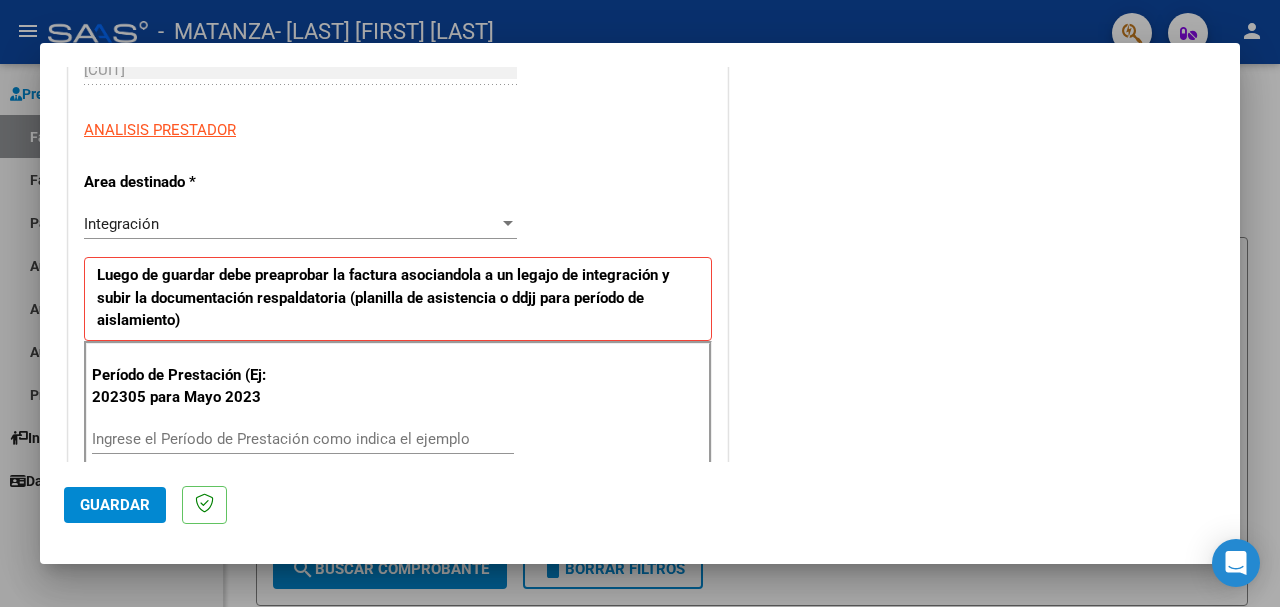 click at bounding box center (508, 223) 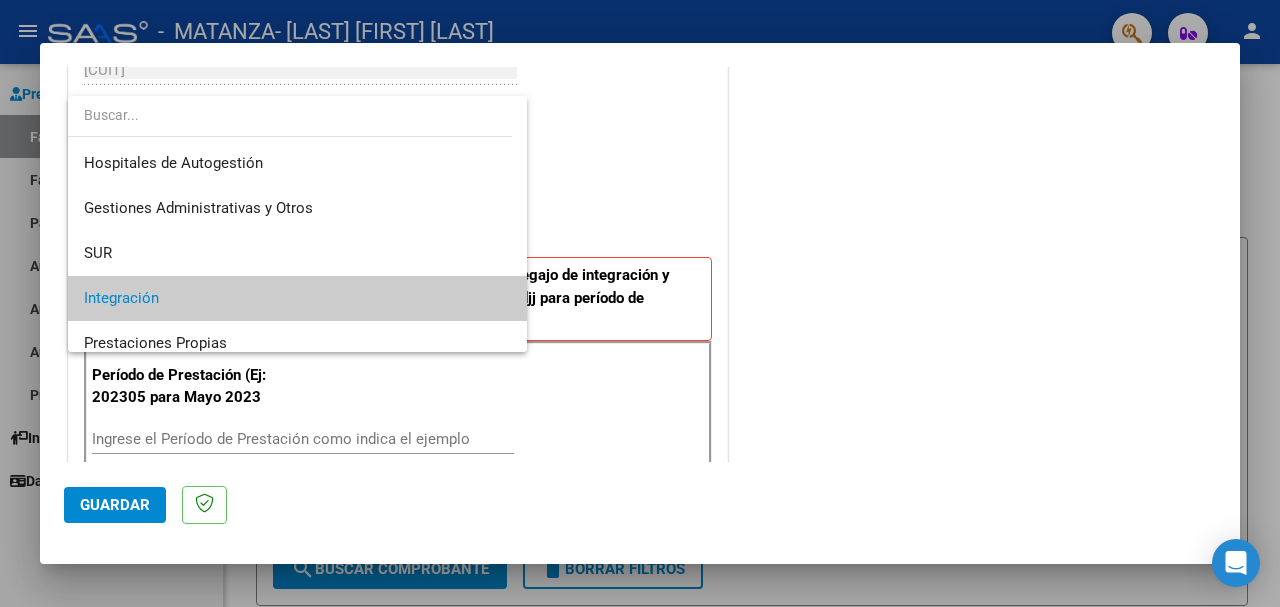 scroll, scrollTop: 75, scrollLeft: 0, axis: vertical 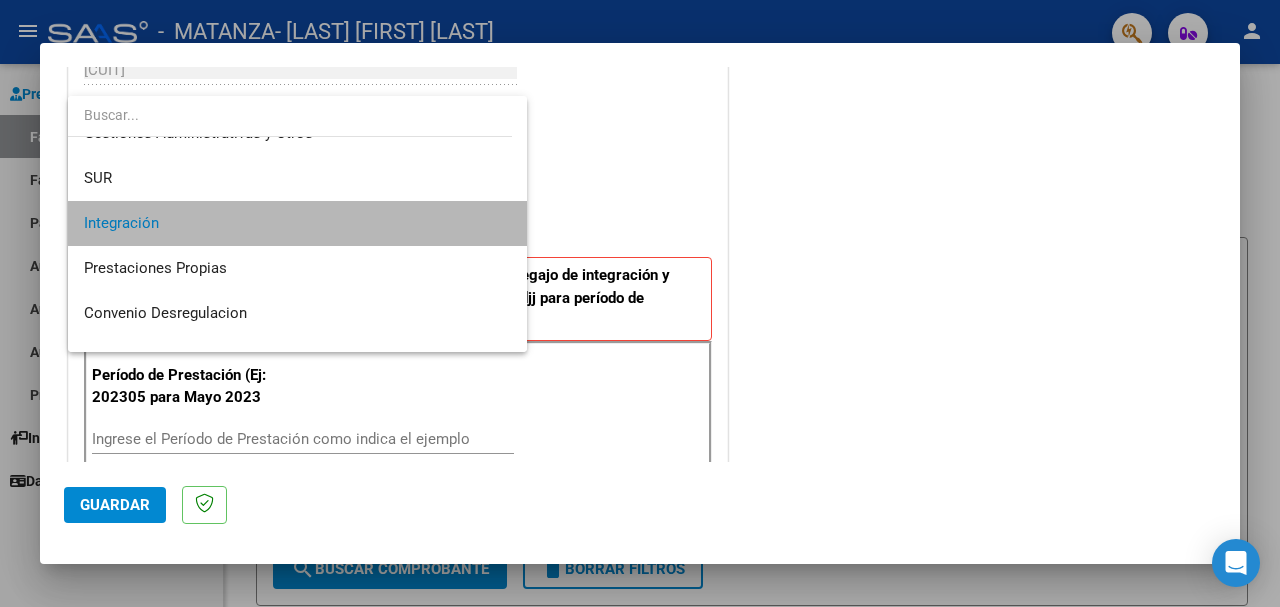 click on "Integración" at bounding box center [297, 223] 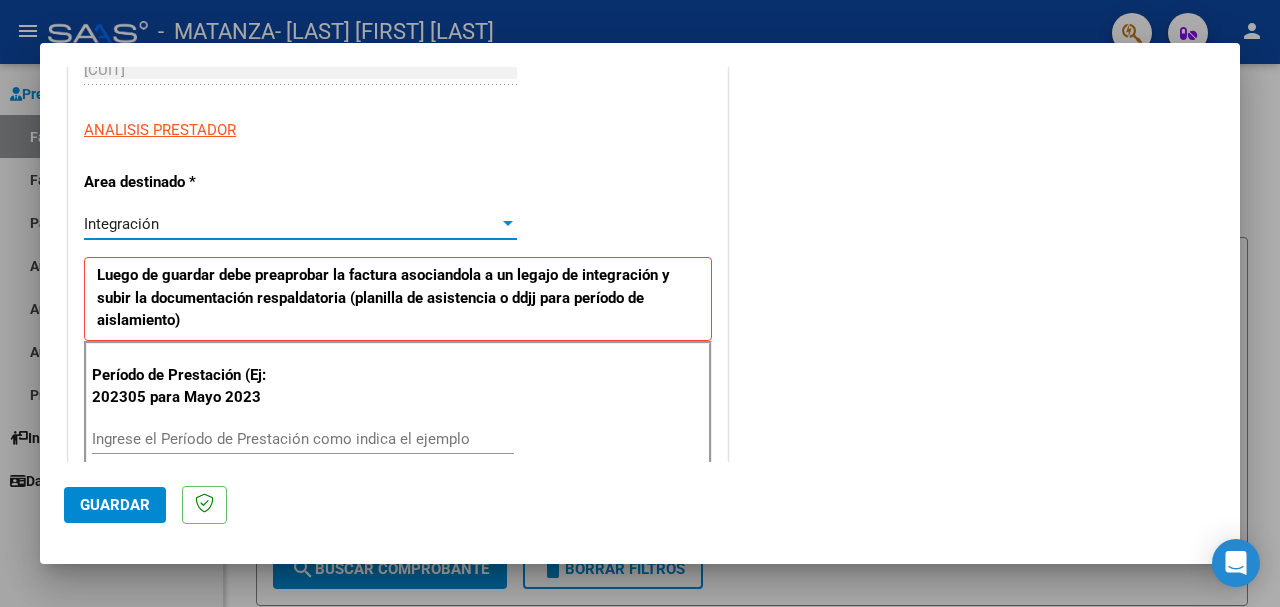 click on "Ingrese el Período de Prestación como indica el ejemplo" at bounding box center (303, 439) 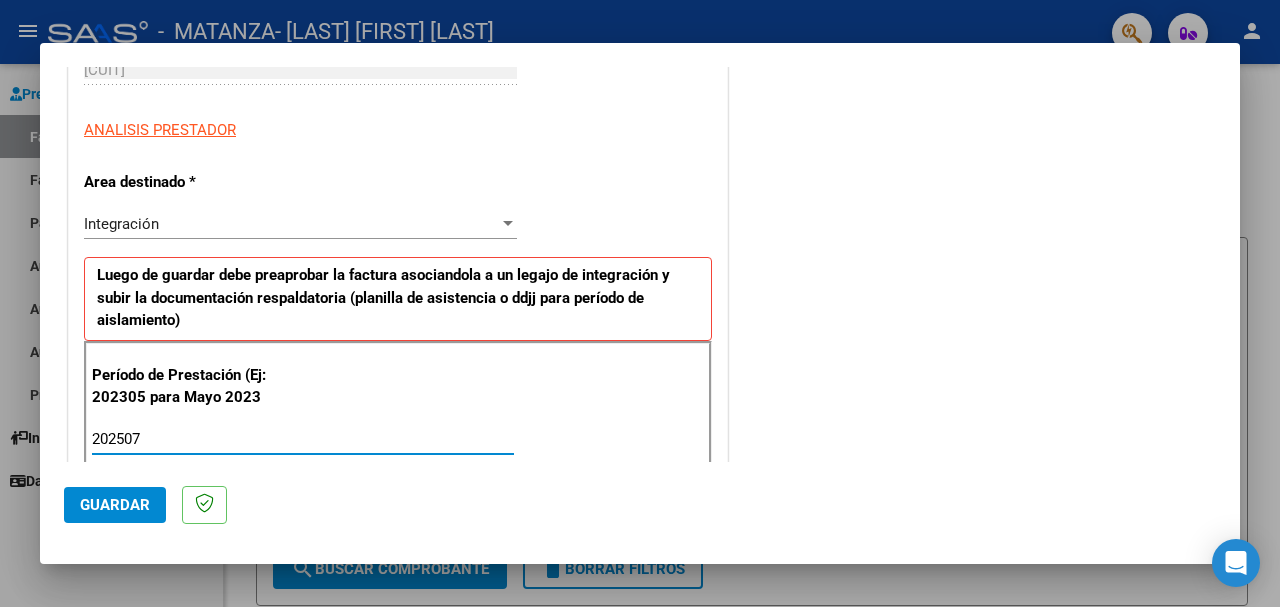 type on "202507" 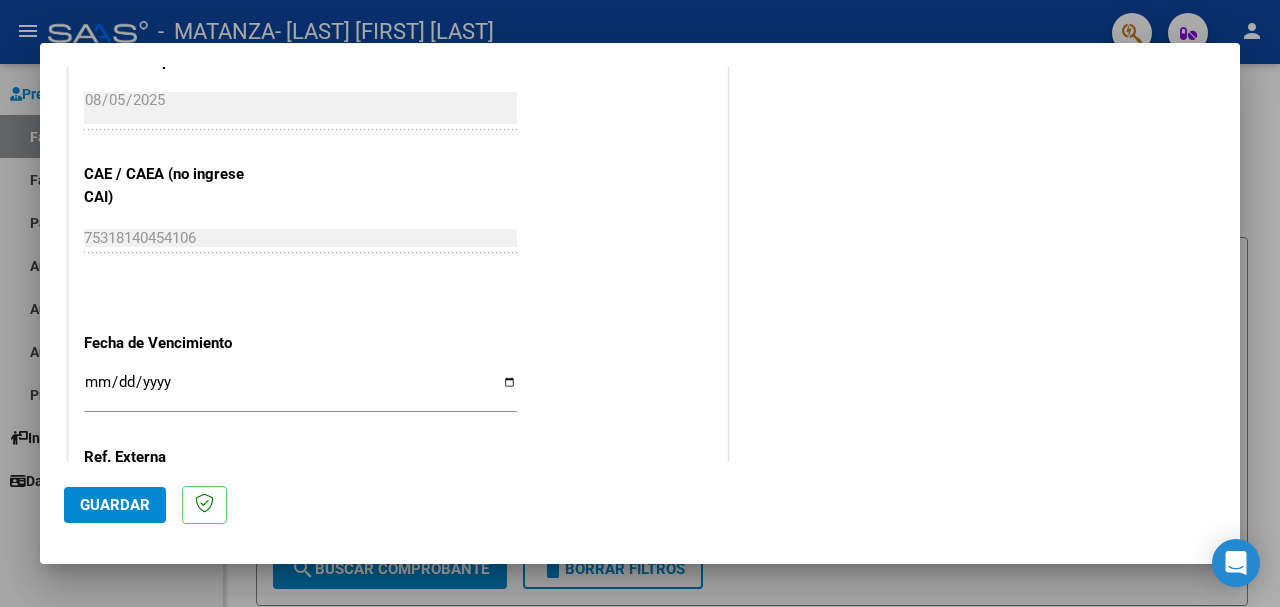 scroll, scrollTop: 1254, scrollLeft: 0, axis: vertical 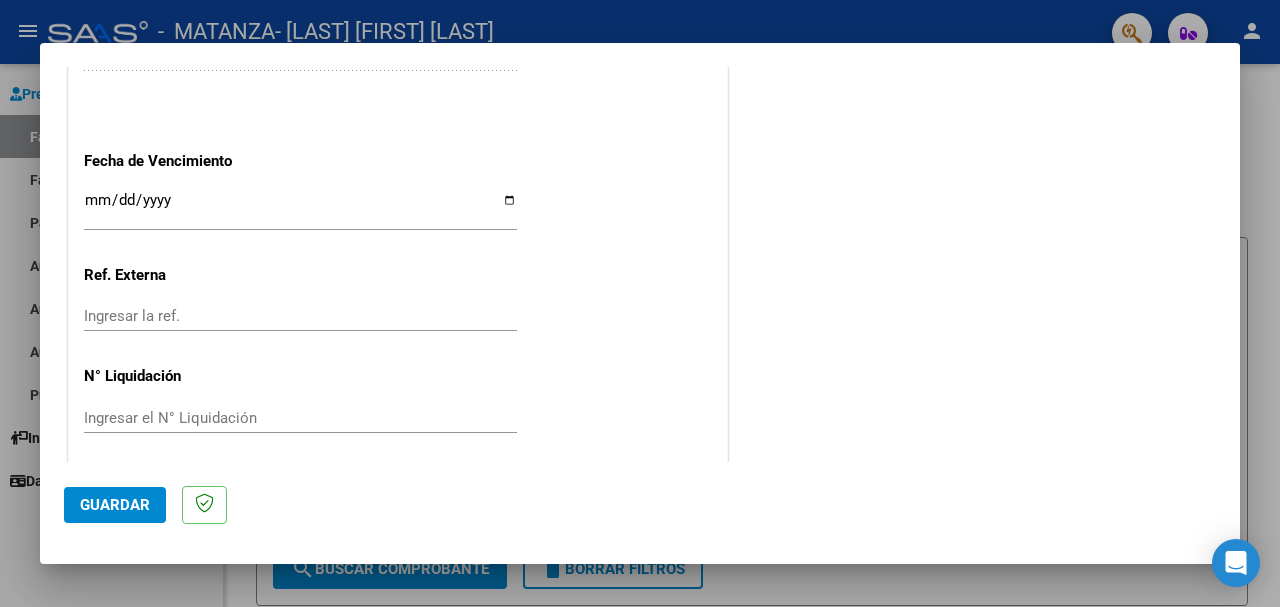 click on "Ingresar la fecha" at bounding box center [300, 208] 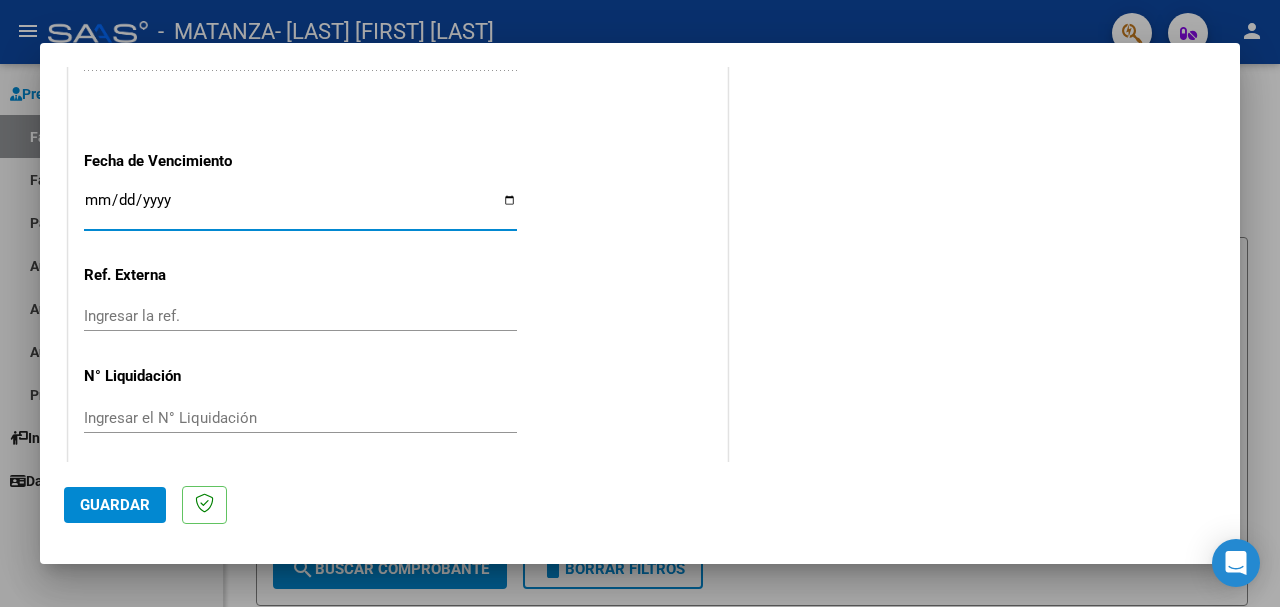 click on "Ingresar la fecha" at bounding box center [300, 208] 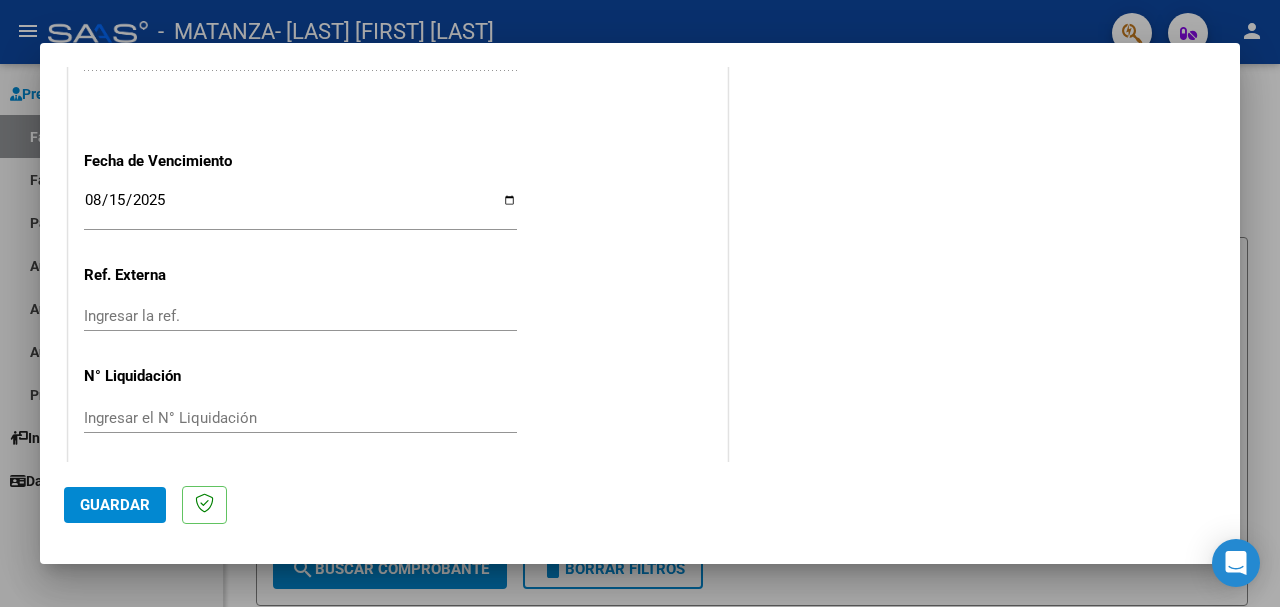 scroll, scrollTop: 0, scrollLeft: 0, axis: both 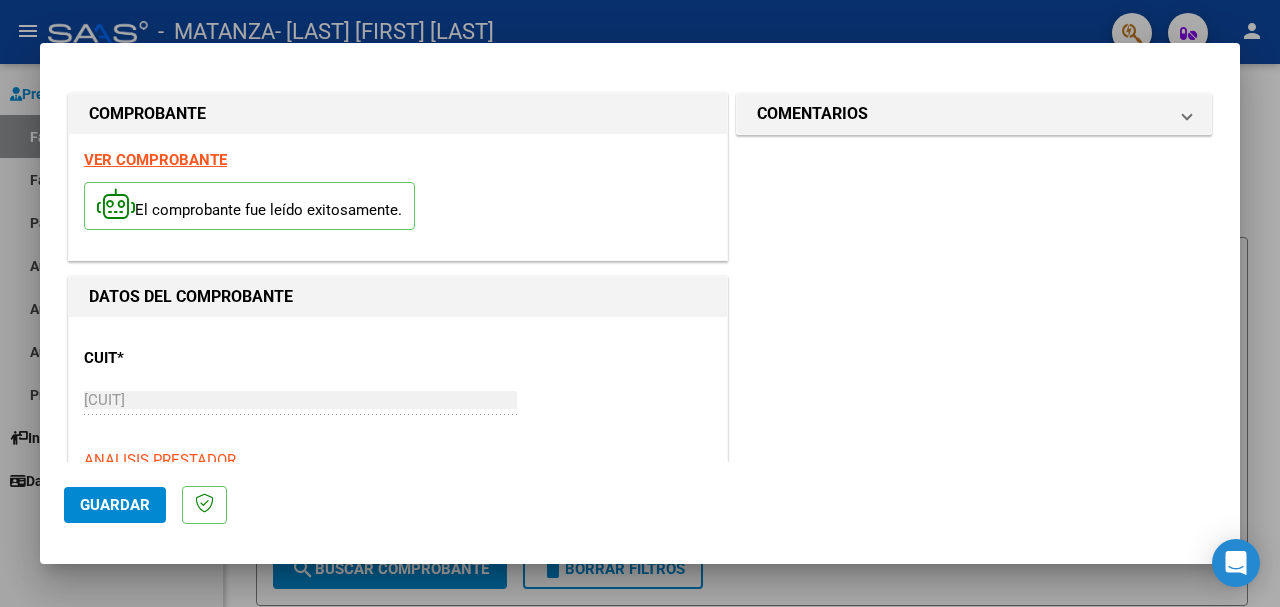 click on "VER COMPROBANTE          El comprobante fue leído exitosamente." at bounding box center (398, 197) 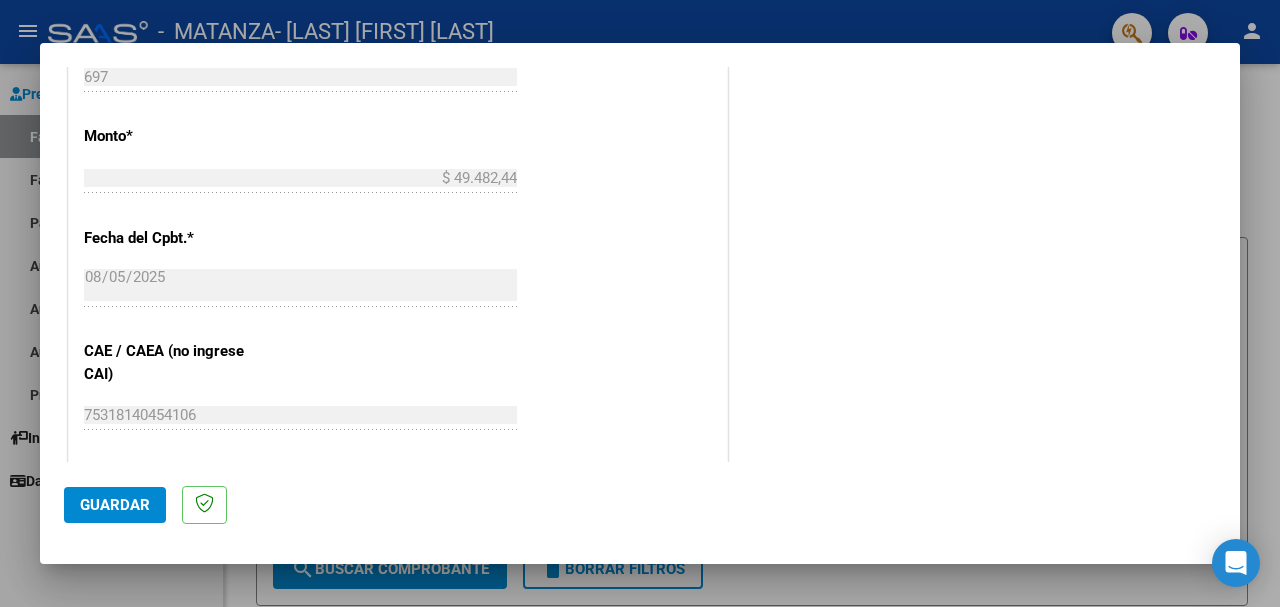 scroll, scrollTop: 1033, scrollLeft: 0, axis: vertical 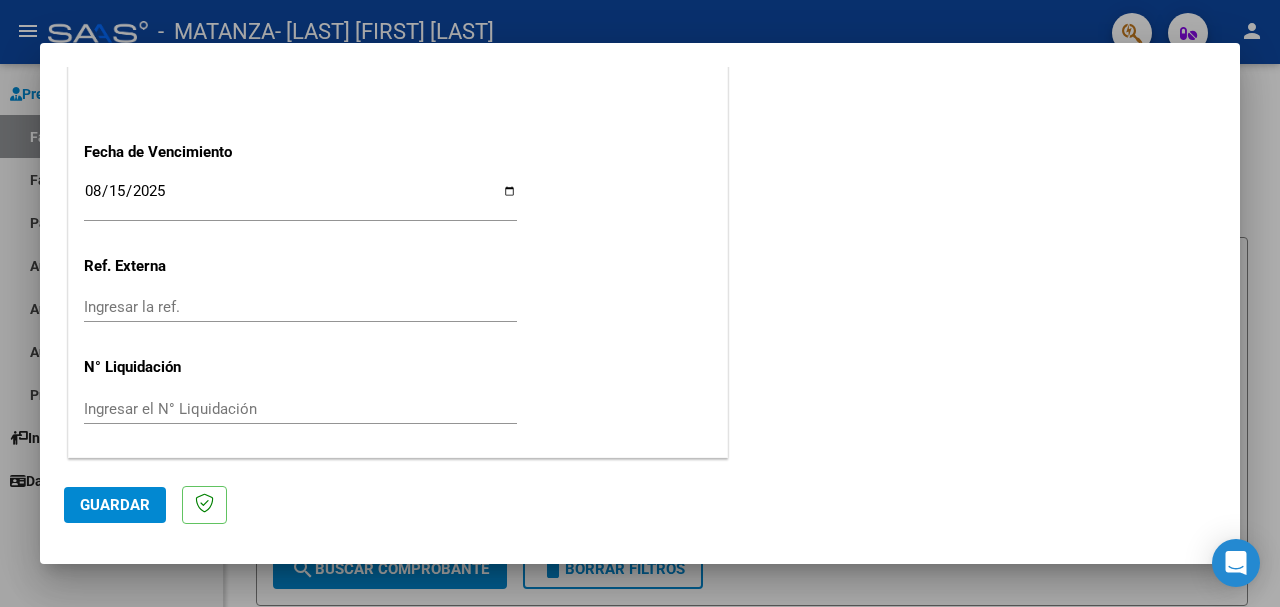 click on "Guardar" 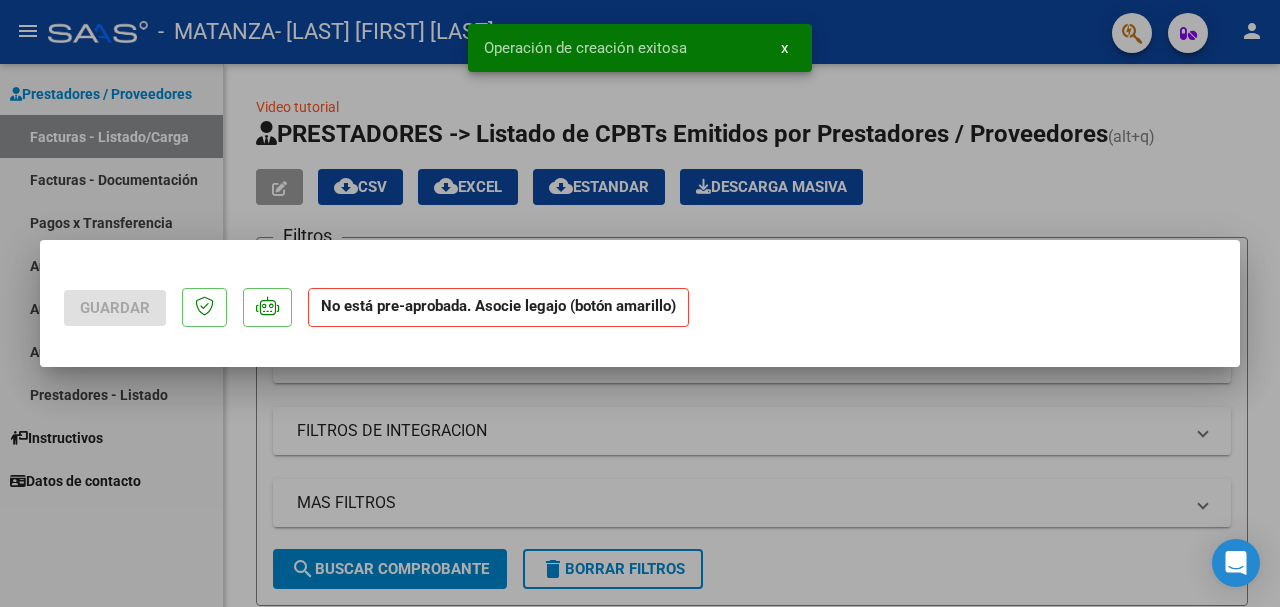 scroll, scrollTop: 0, scrollLeft: 0, axis: both 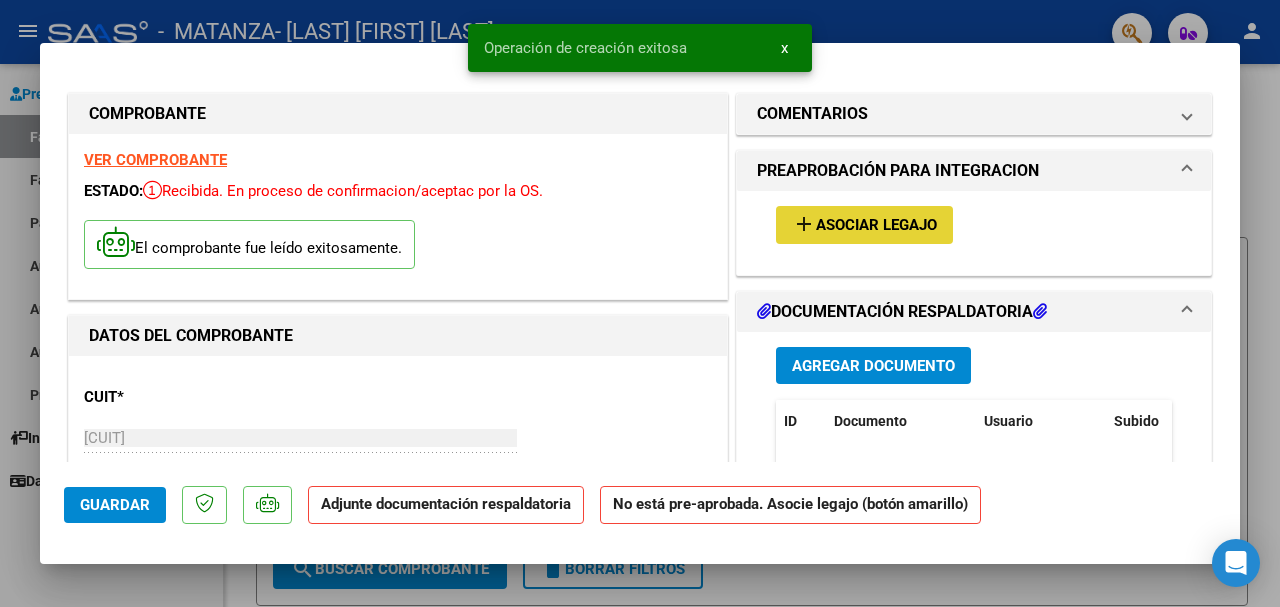 click on "add Asociar Legajo" at bounding box center [864, 224] 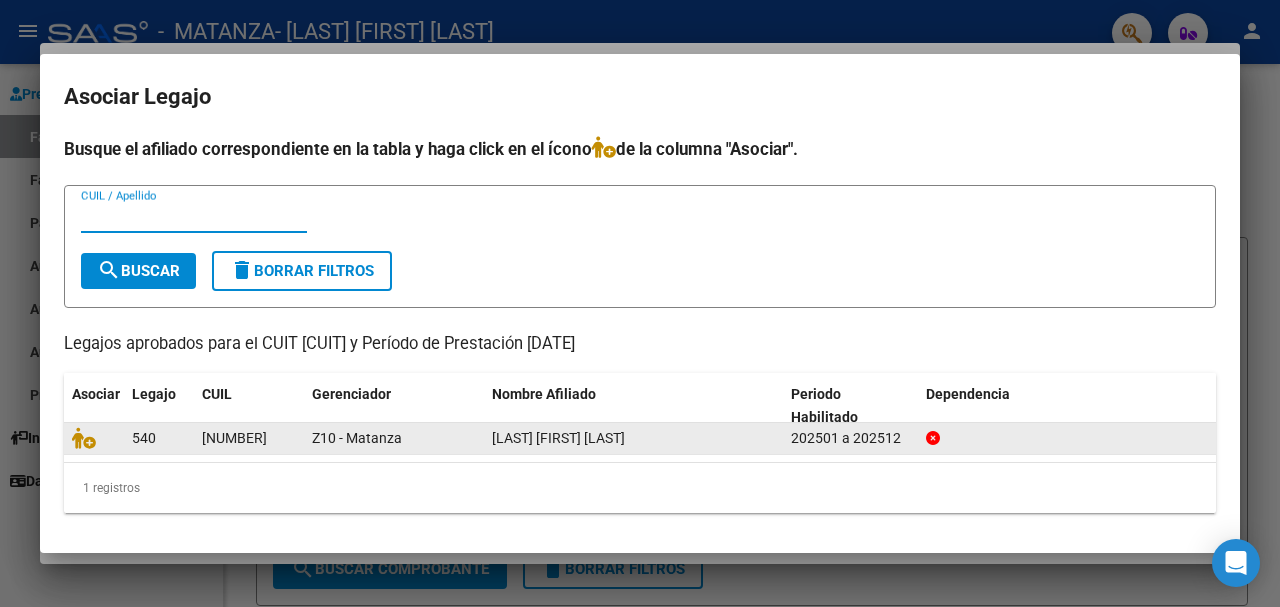 click on "[LAST] [FIRST] [LAST]" 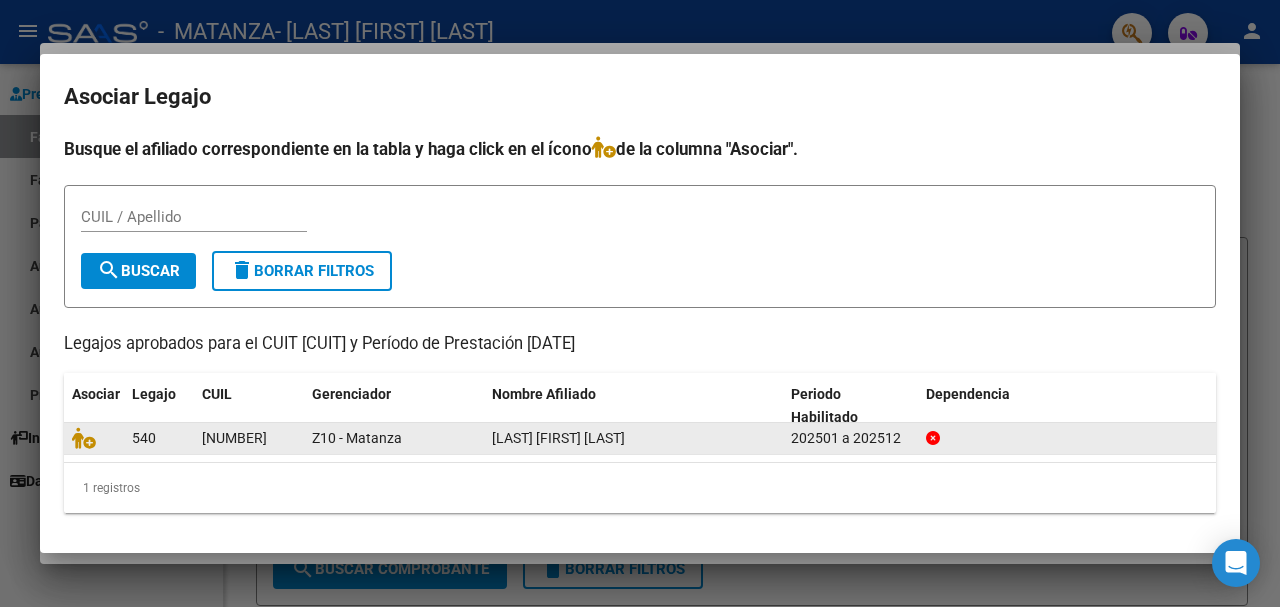 click on "[NUMBER]" 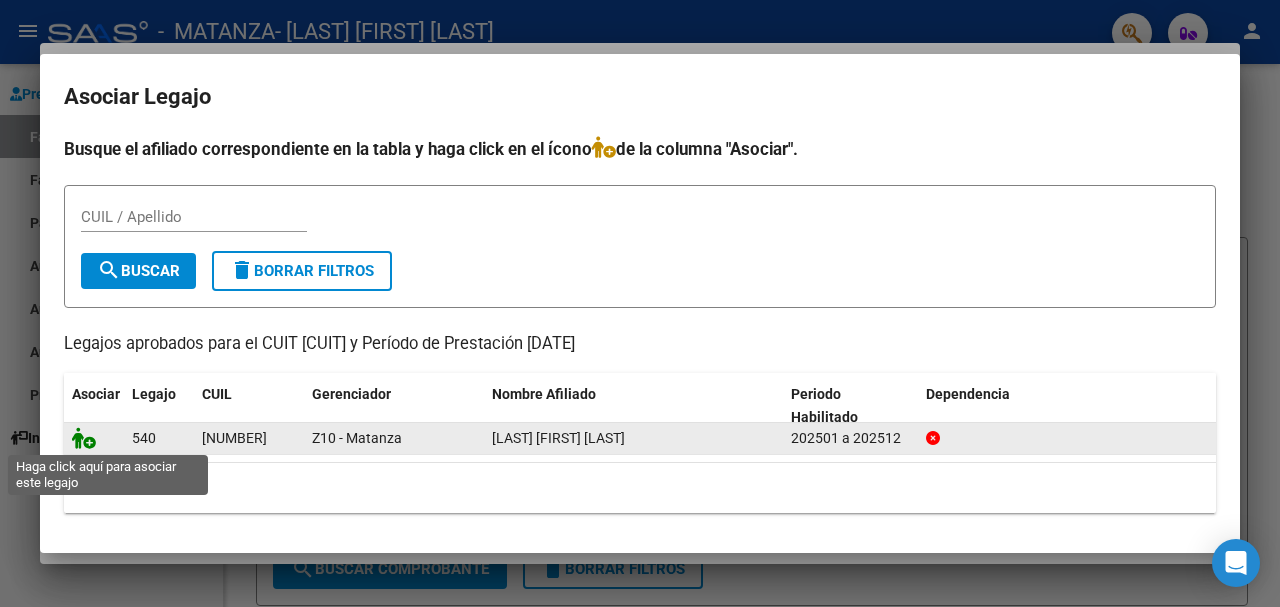click 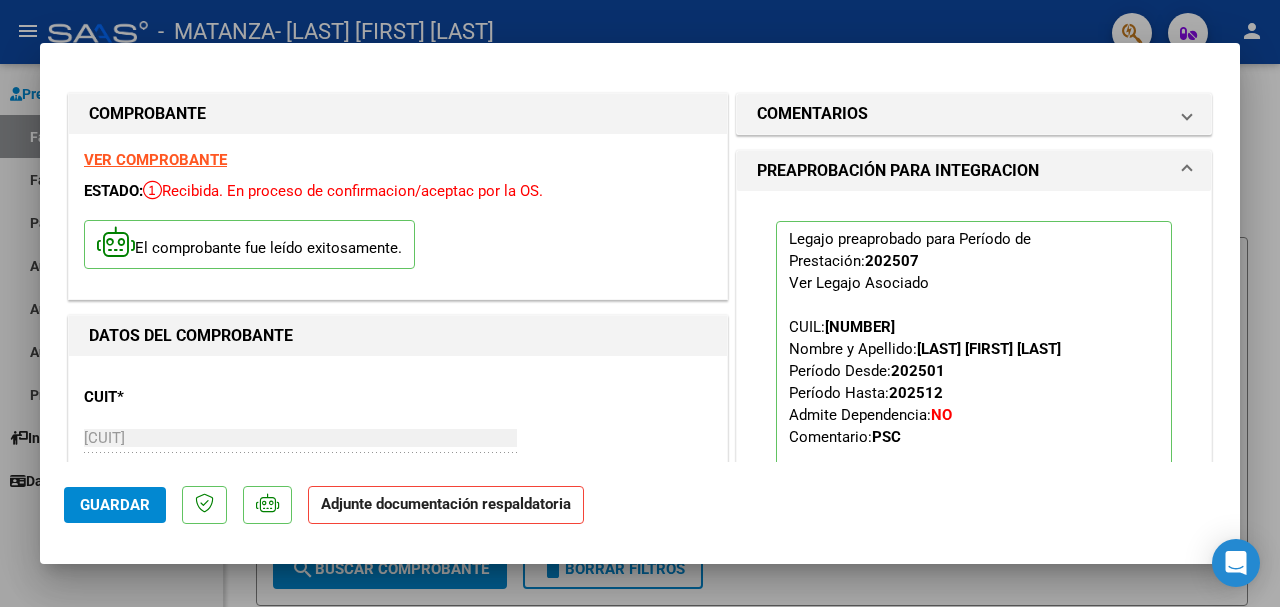 scroll, scrollTop: 247, scrollLeft: 0, axis: vertical 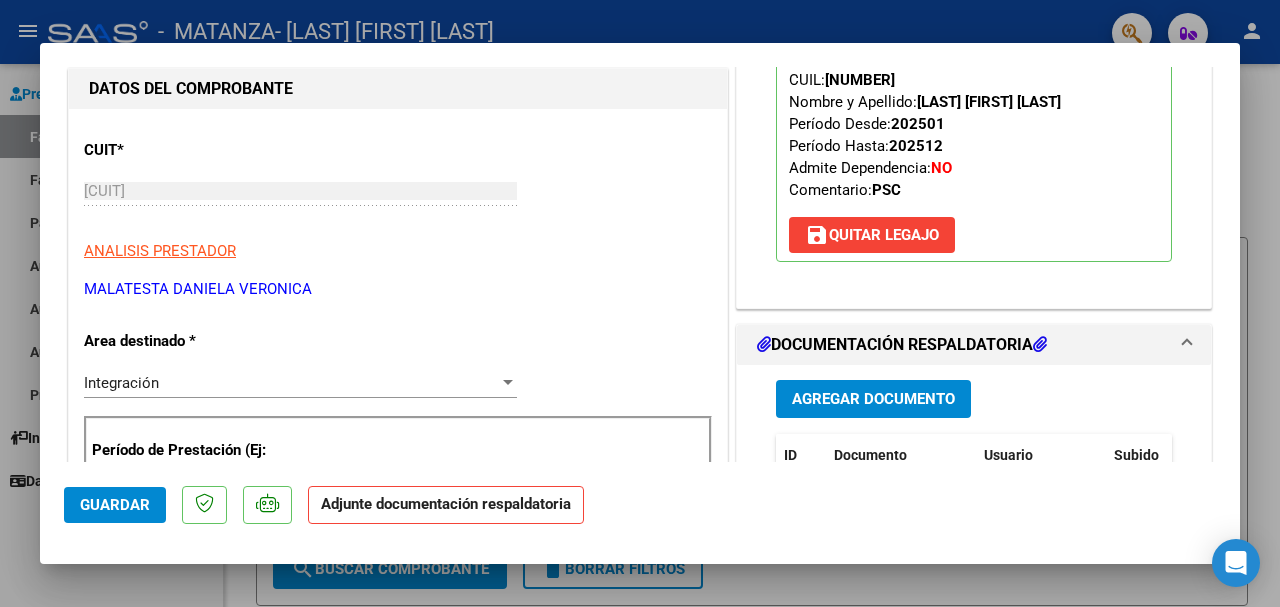 click on "Adjunte documentación respaldatoria" 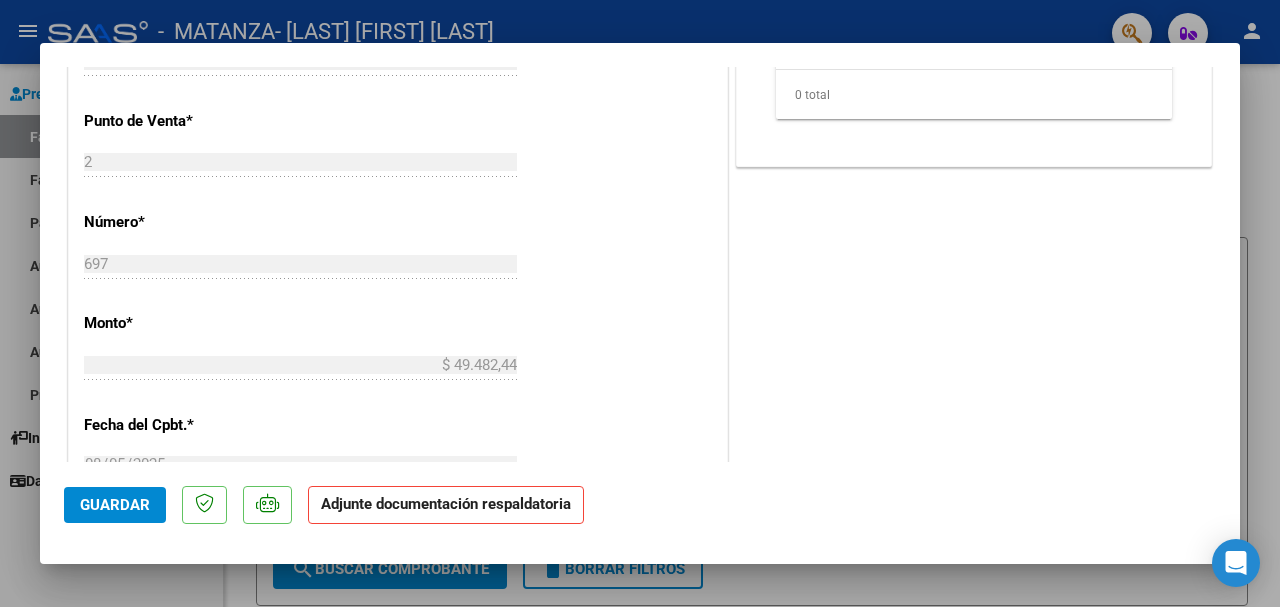 scroll, scrollTop: 1105, scrollLeft: 0, axis: vertical 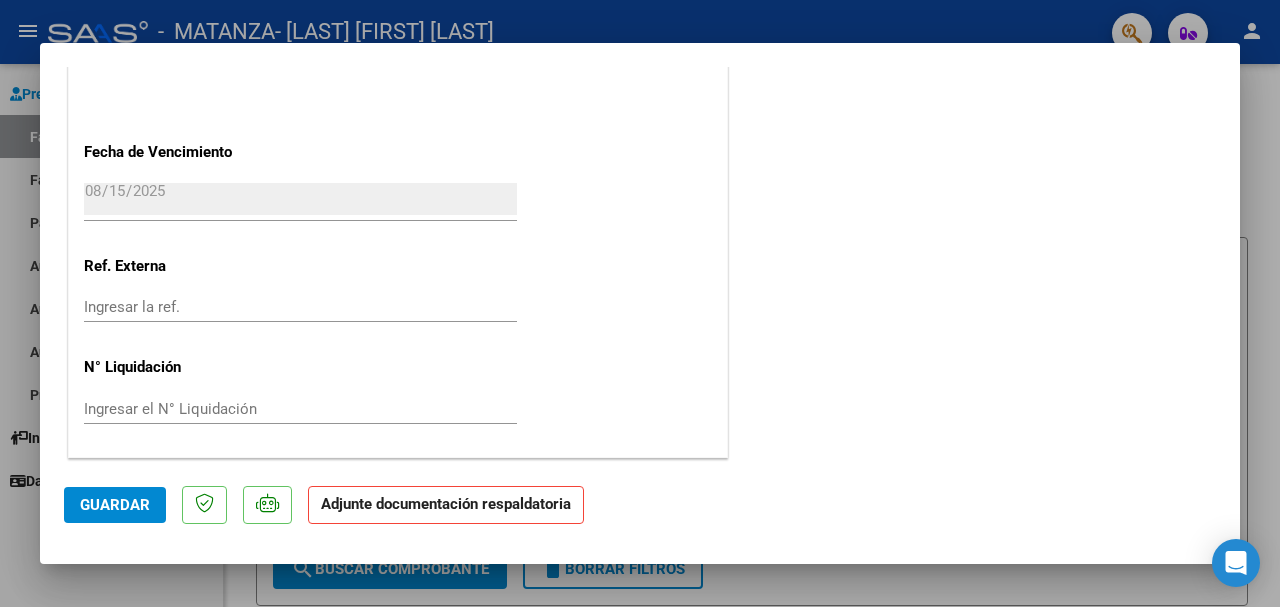 click on "Adjunte documentación respaldatoria" 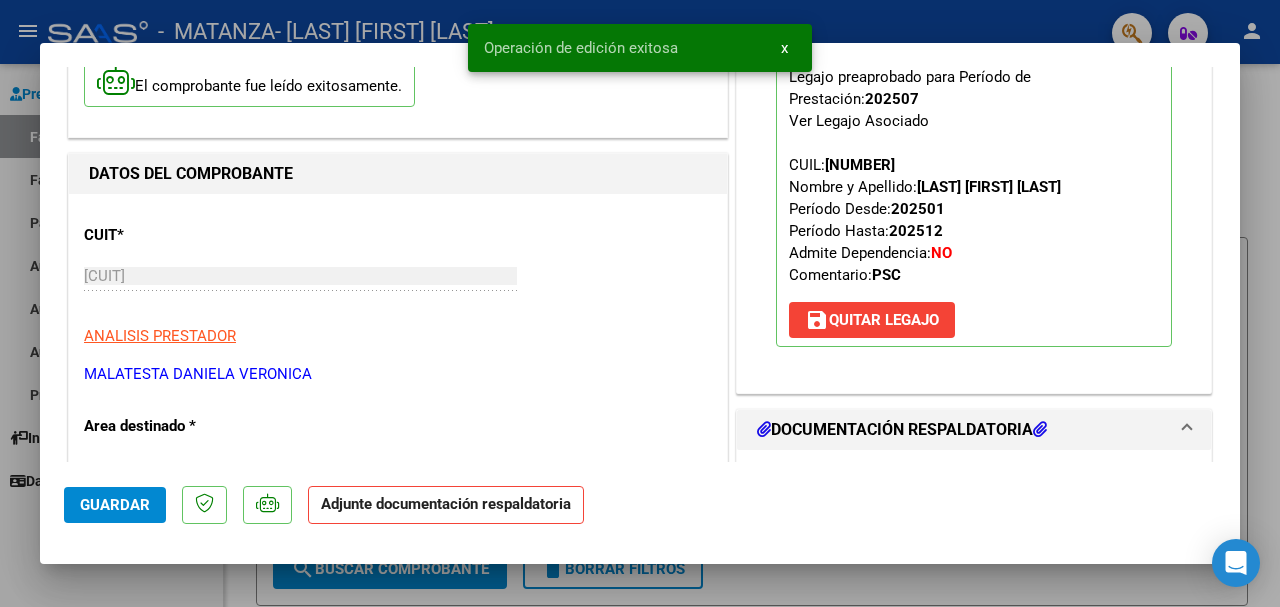 scroll, scrollTop: 136, scrollLeft: 0, axis: vertical 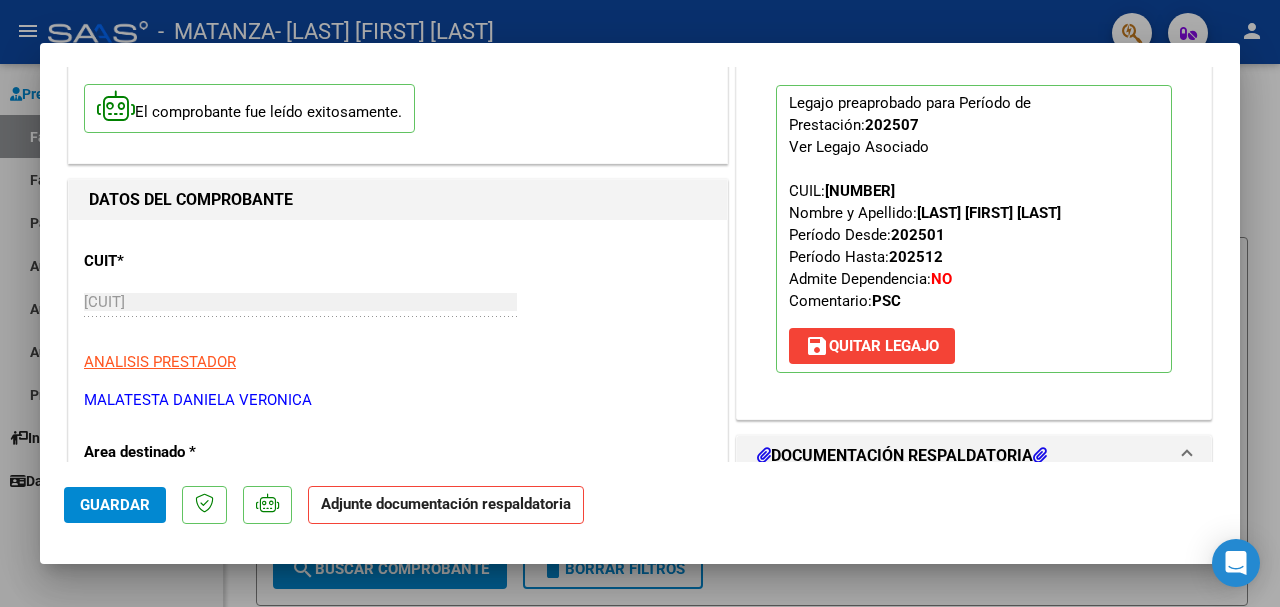 click on "DOCUMENTACIÓN RESPALDATORIA" at bounding box center [902, 456] 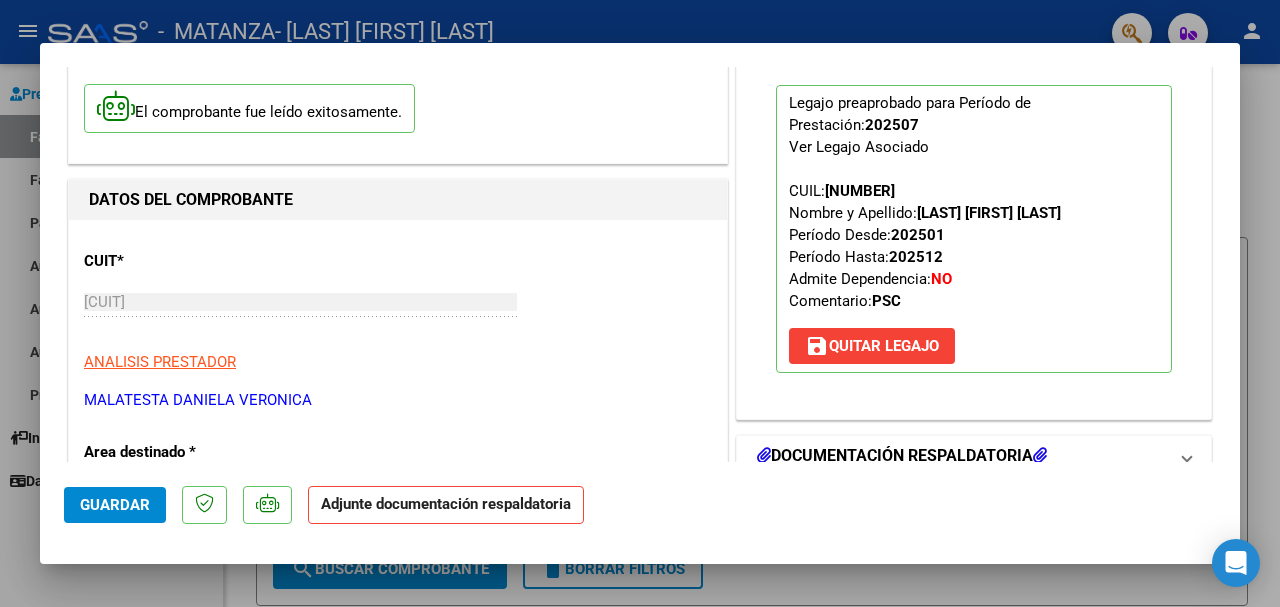 click at bounding box center [1187, 456] 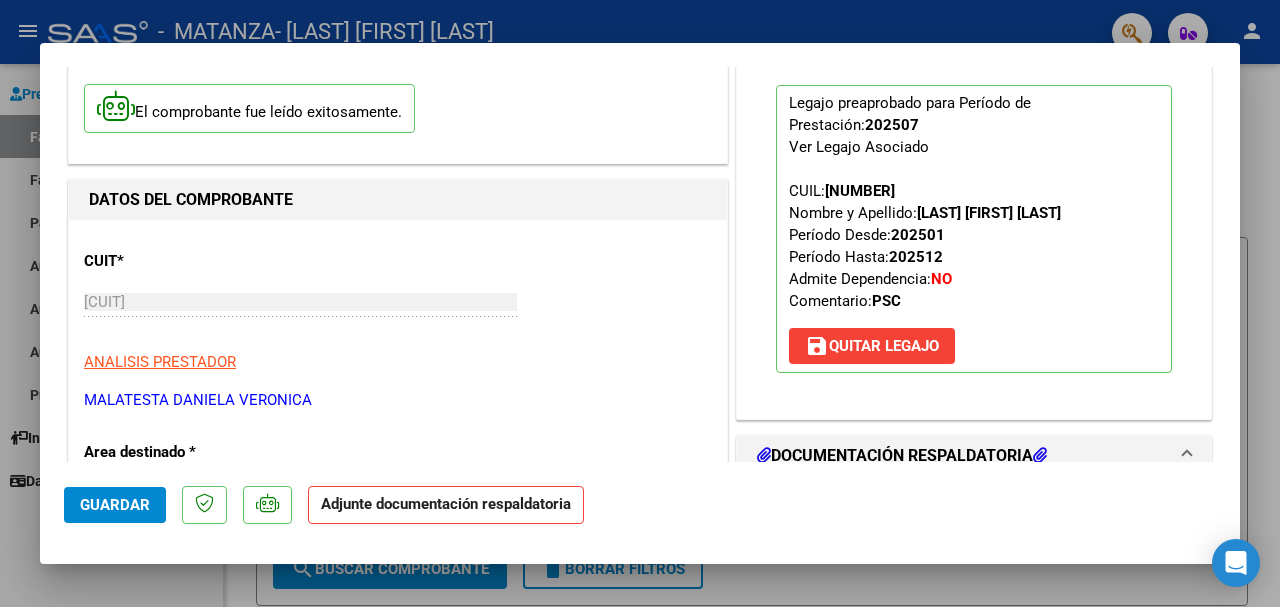 scroll, scrollTop: 482, scrollLeft: 0, axis: vertical 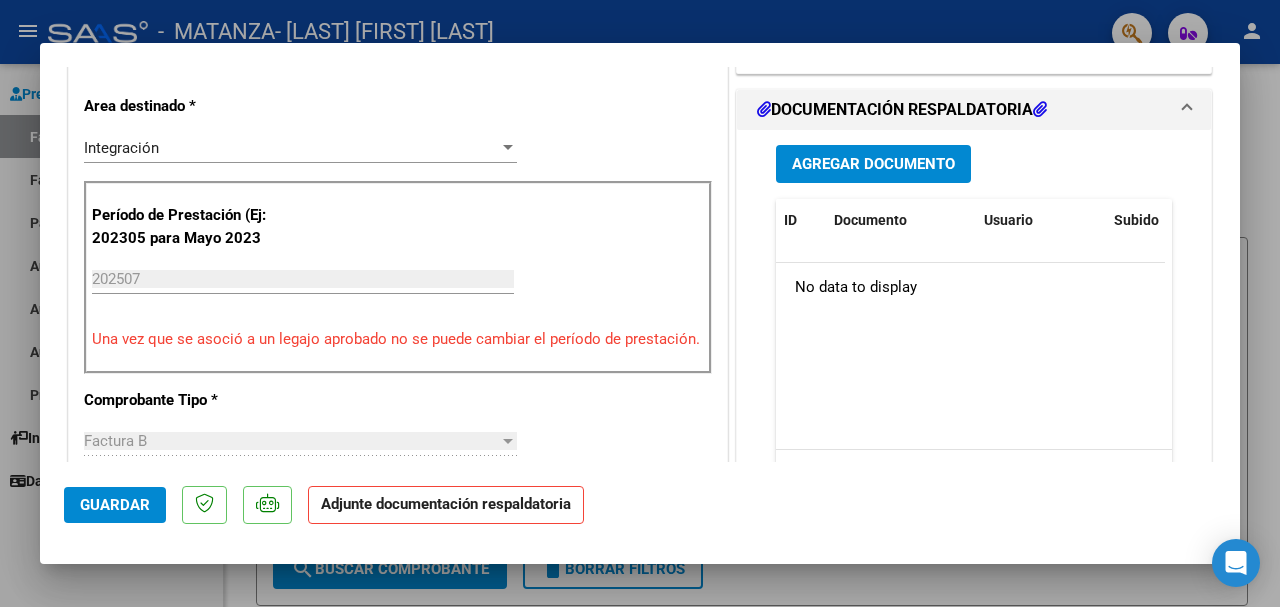 click on "Agregar Documento" at bounding box center (873, 165) 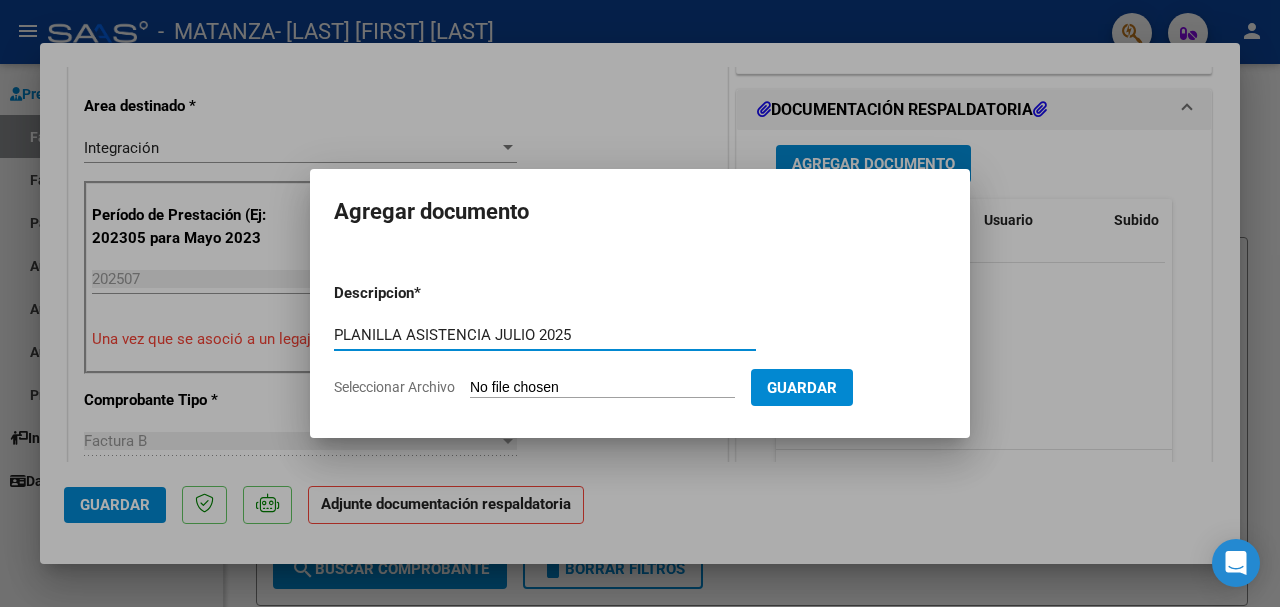 type on "PLANILLA ASISTENCIA JULIO 2025" 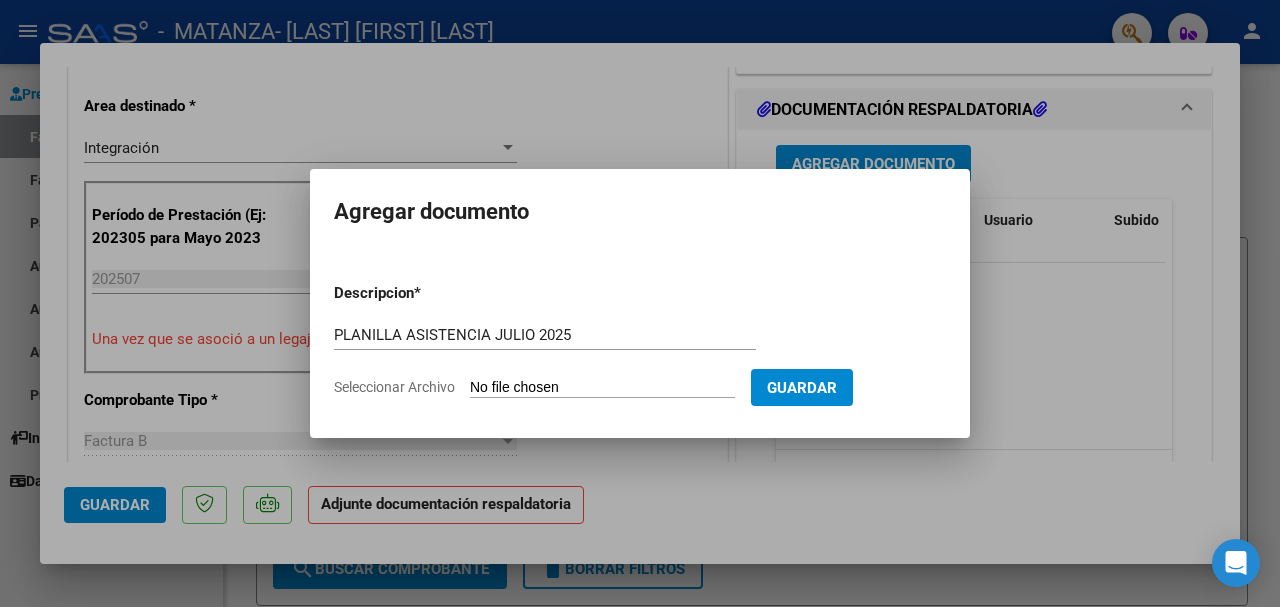 type on "C:\fakepath\PLANILLA [MONTH] [YEAR] [LAST].pdf" 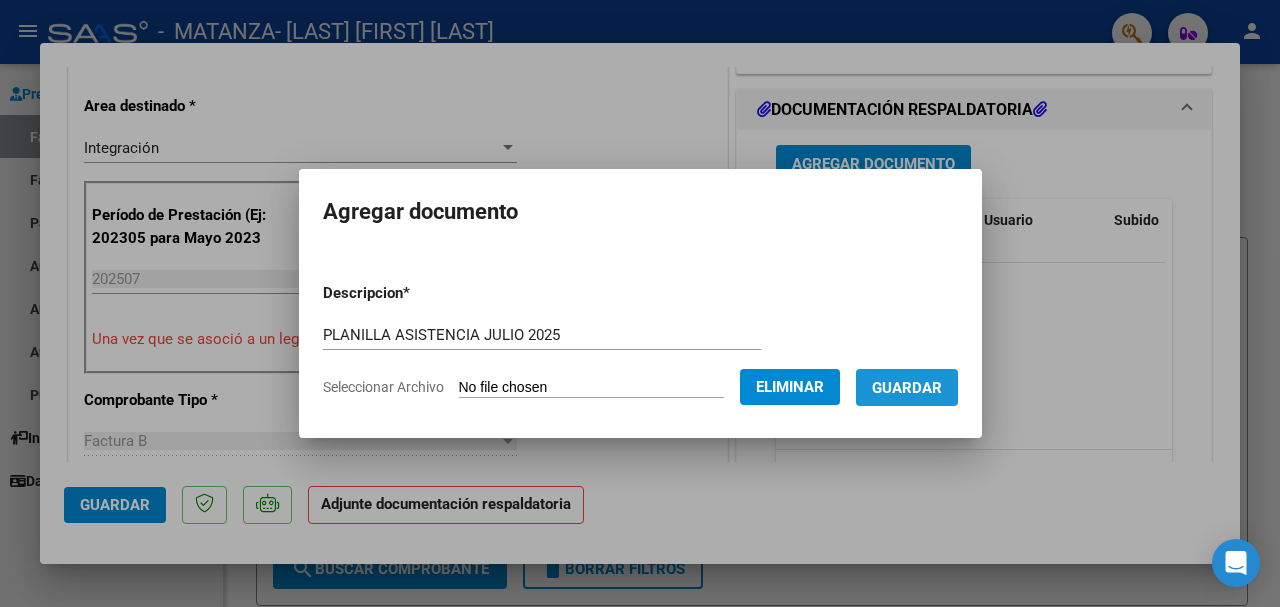 click on "Guardar" at bounding box center (907, 388) 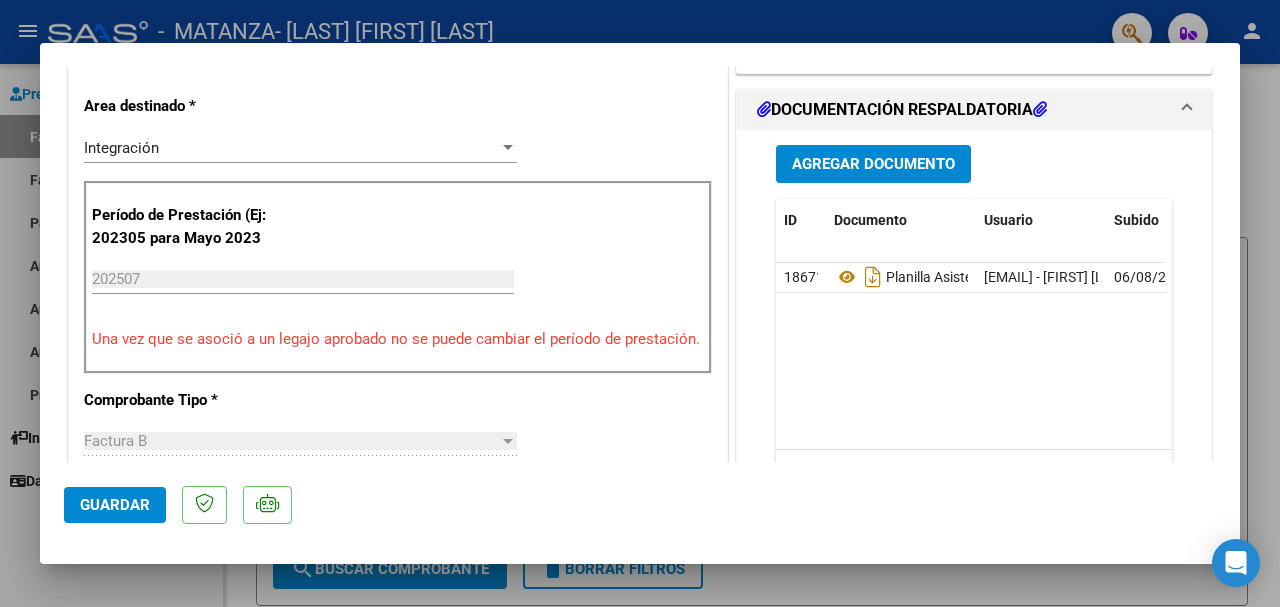 click at bounding box center [640, 303] 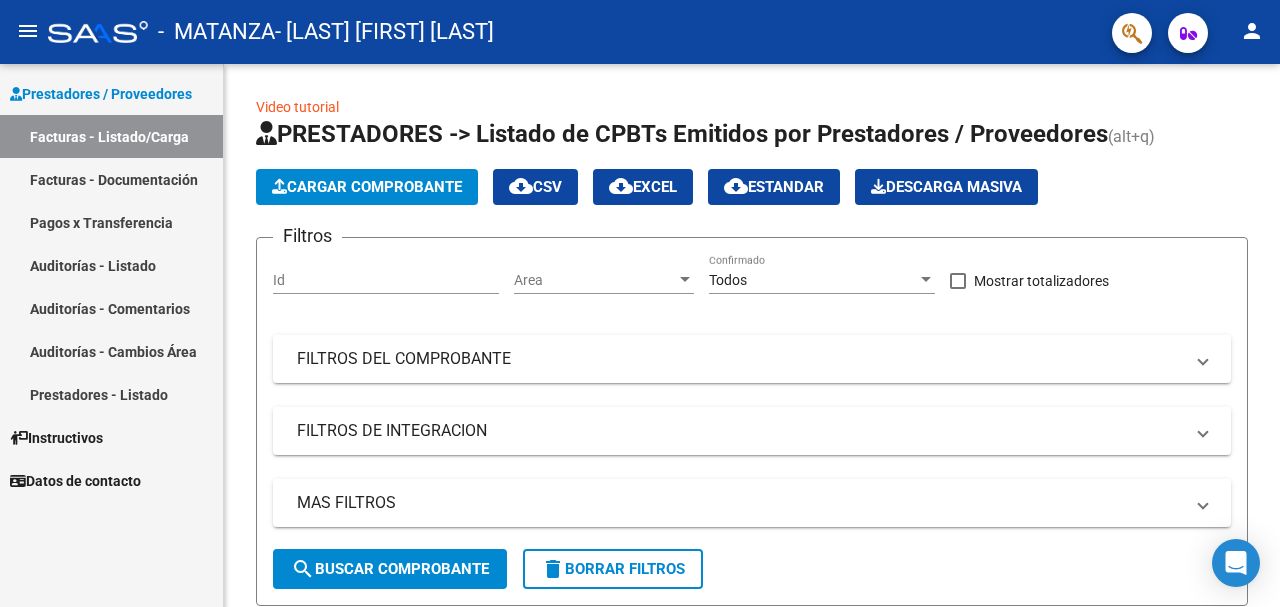 click on "Facturas - Documentación" at bounding box center [111, 179] 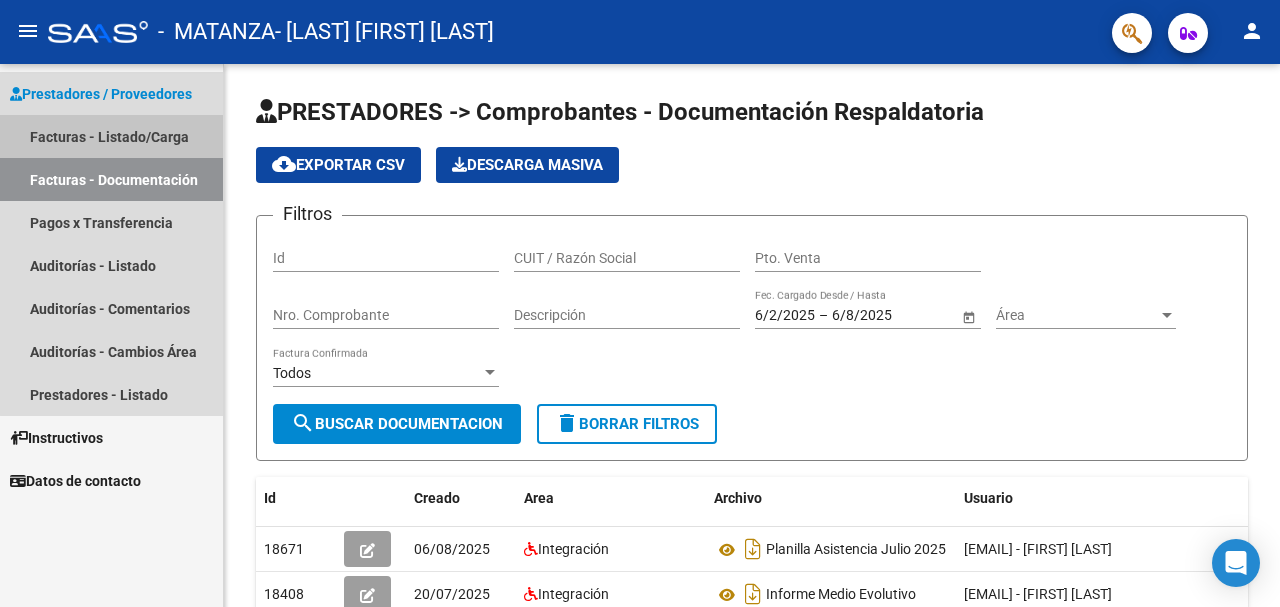 click on "Facturas - Listado/Carga" at bounding box center (111, 136) 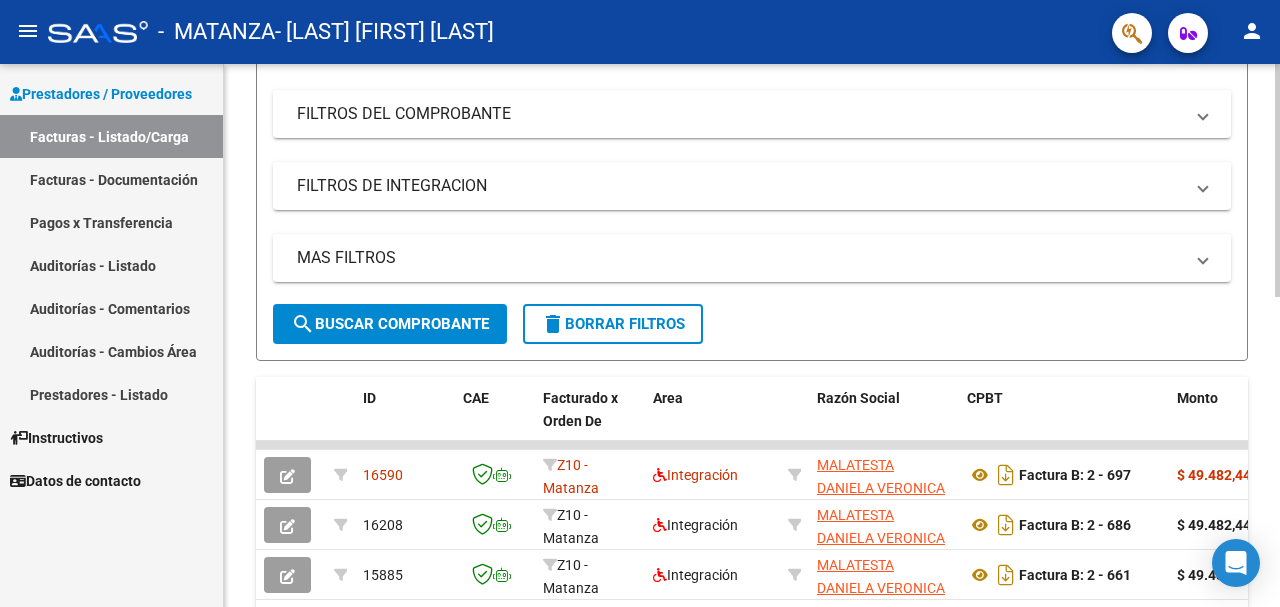 scroll, scrollTop: 292, scrollLeft: 0, axis: vertical 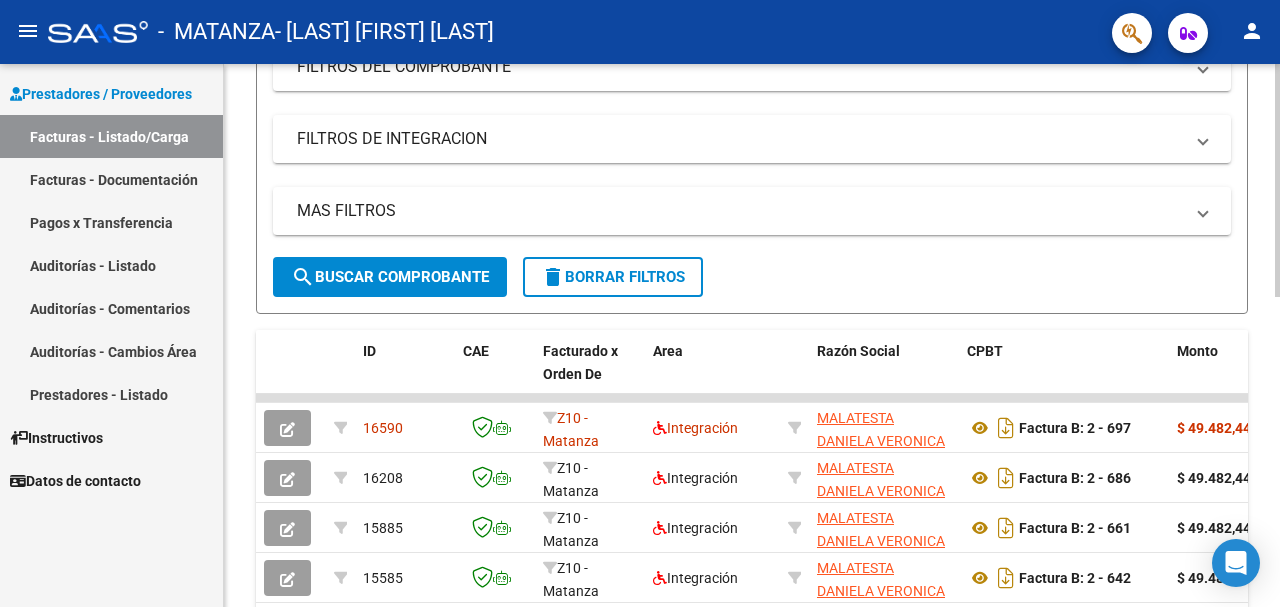 click on "Video tutorial   PRESTADORES -> Listado de CPBTs Emitidos por Prestadores / Proveedores (alt+q)   Cargar Comprobante
cloud_download  CSV  cloud_download  EXCEL  cloud_download  Estandar   Descarga Masiva
Filtros Id Area Area Todos Confirmado   Mostrar totalizadores   FILTROS DEL COMPROBANTE  Comprobante Tipo Comprobante Tipo Start date – End date Fec. Comprobante Desde / Hasta Días Emisión Desde(cant. días) Días Emisión Hasta(cant. días) CUIT / Razón Social Pto. Venta Nro. Comprobante Código SSS CAE Válido CAE Válido Todos Cargado Módulo Hosp. Todos Tiene facturacion Apócrifa Hospital Refes  FILTROS DE INTEGRACION  Período De Prestación Campos del Archivo de Rendición Devuelto x SSS (dr_envio) Todos Rendido x SSS (dr_envio) Tipo de Registro Tipo de Registro Período Presentación Período Presentación Campos del Legajo Asociado (preaprobación) Afiliado Legajo (cuil/nombre) Todos Solo facturas preaprobadas  MAS FILTROS  Todos Con Doc. Respaldatoria Todos Con Trazabilidad Todos – – 1" 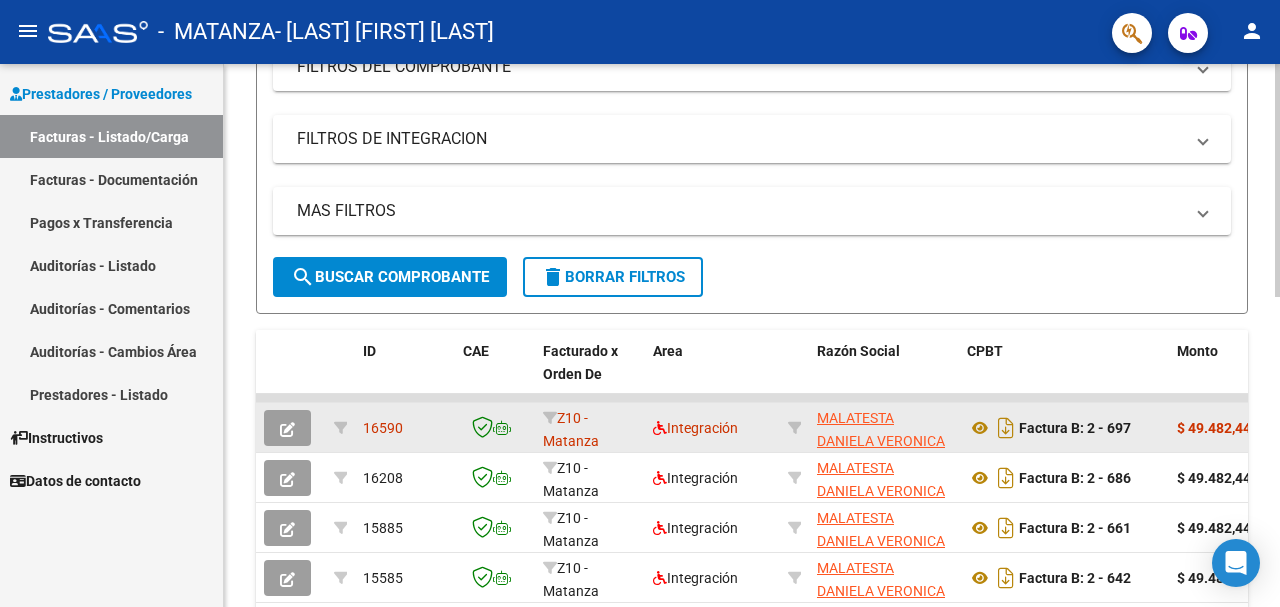 click on "Integración" 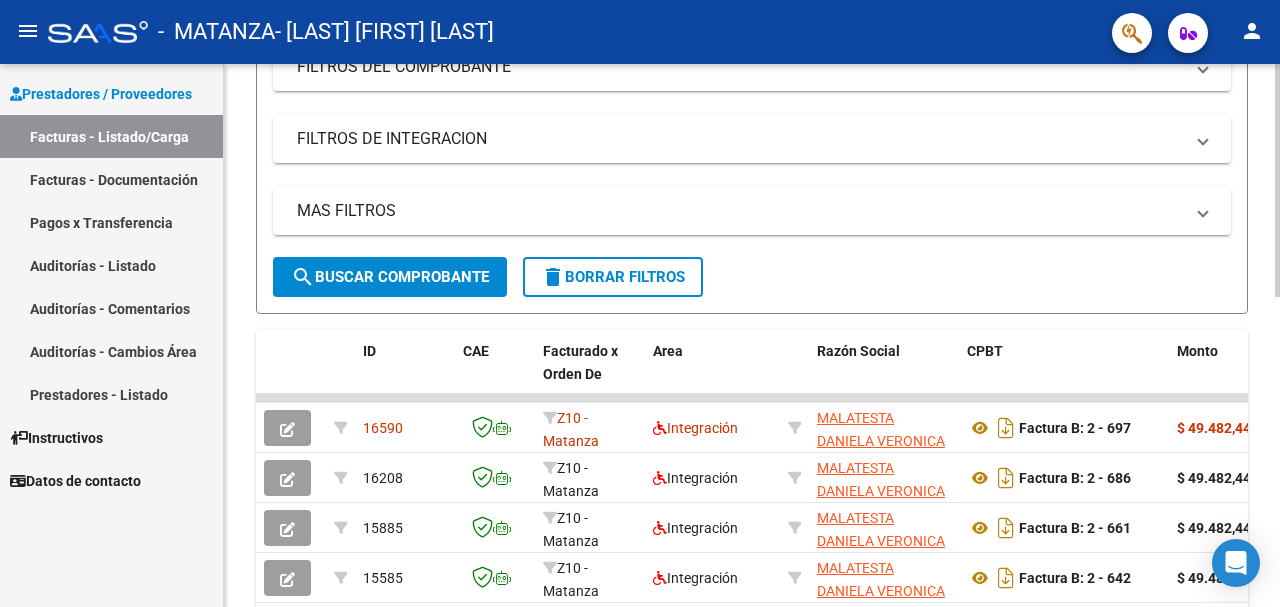 scroll, scrollTop: 725, scrollLeft: 0, axis: vertical 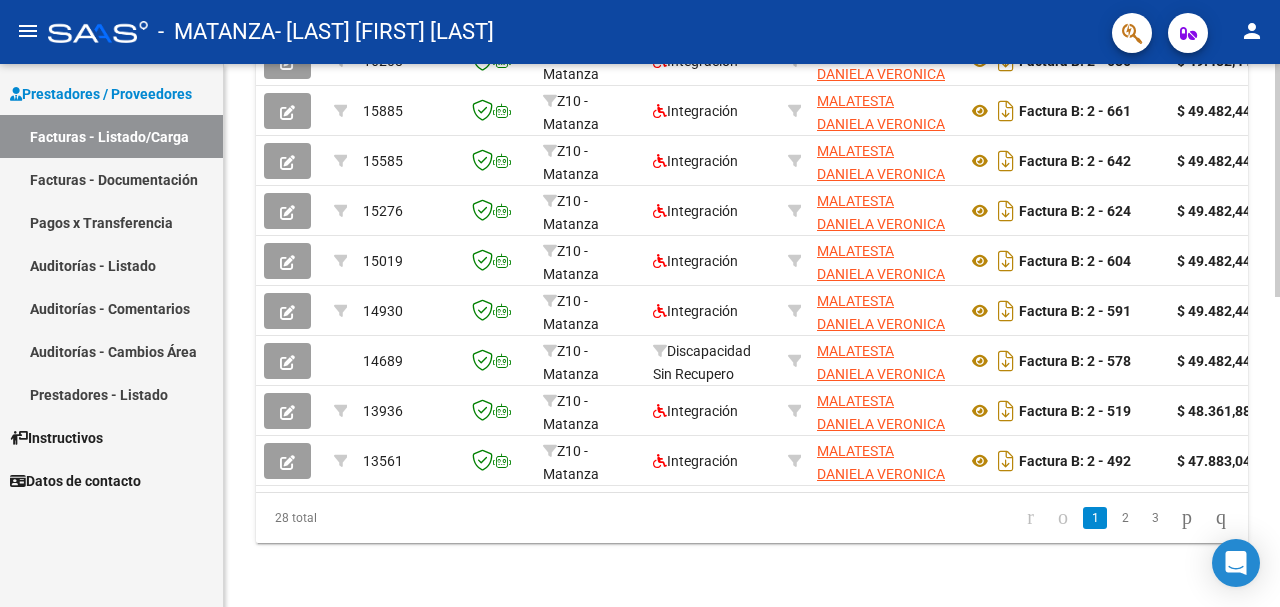 click on "Video tutorial   PRESTADORES -> Listado de CPBTs Emitidos por Prestadores / Proveedores (alt+q)   Cargar Comprobante
cloud_download  CSV  cloud_download  EXCEL  cloud_download  Estandar   Descarga Masiva
Filtros Id Area Area Todos Confirmado   Mostrar totalizadores   FILTROS DEL COMPROBANTE  Comprobante Tipo Comprobante Tipo Start date – End date Fec. Comprobante Desde / Hasta Días Emisión Desde(cant. días) Días Emisión Hasta(cant. días) CUIT / Razón Social Pto. Venta Nro. Comprobante Código SSS CAE Válido CAE Válido Todos Cargado Módulo Hosp. Todos Tiene facturacion Apócrifa Hospital Refes  FILTROS DE INTEGRACION  Período De Prestación Campos del Archivo de Rendición Devuelto x SSS (dr_envio) Todos Rendido x SSS (dr_envio) Tipo de Registro Tipo de Registro Período Presentación Período Presentación Campos del Legajo Asociado (preaprobación) Afiliado Legajo (cuil/nombre) Todos Solo facturas preaprobadas  MAS FILTROS  Todos Con Doc. Respaldatoria Todos Con Trazabilidad Todos – – 1" 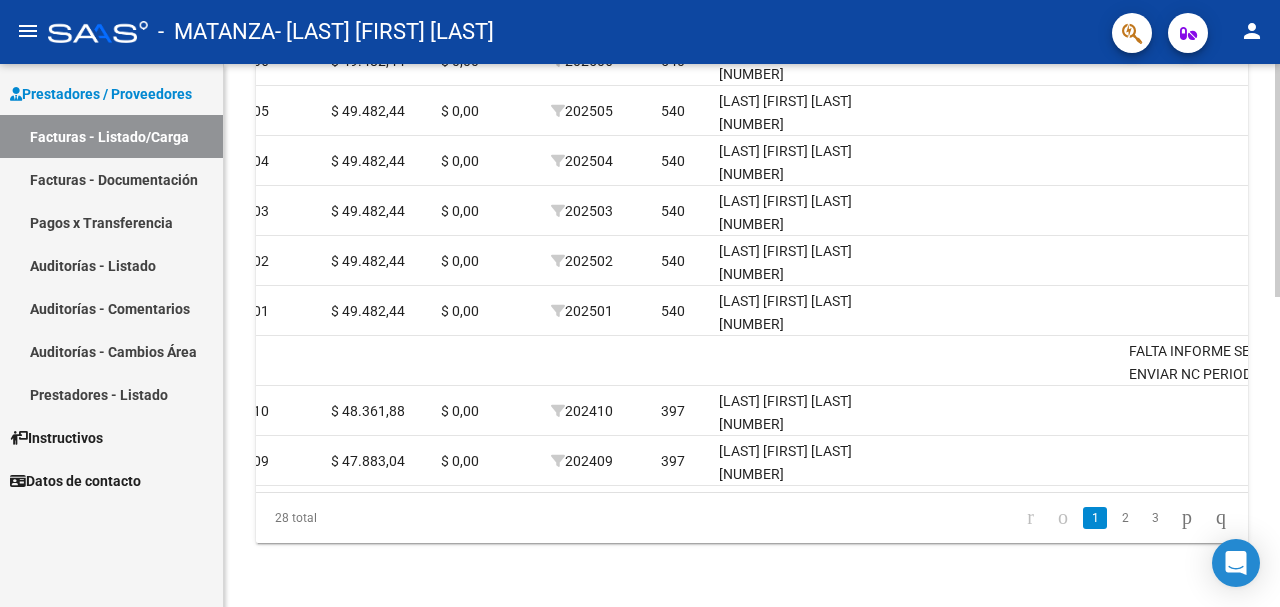 scroll, scrollTop: 0, scrollLeft: 2315, axis: horizontal 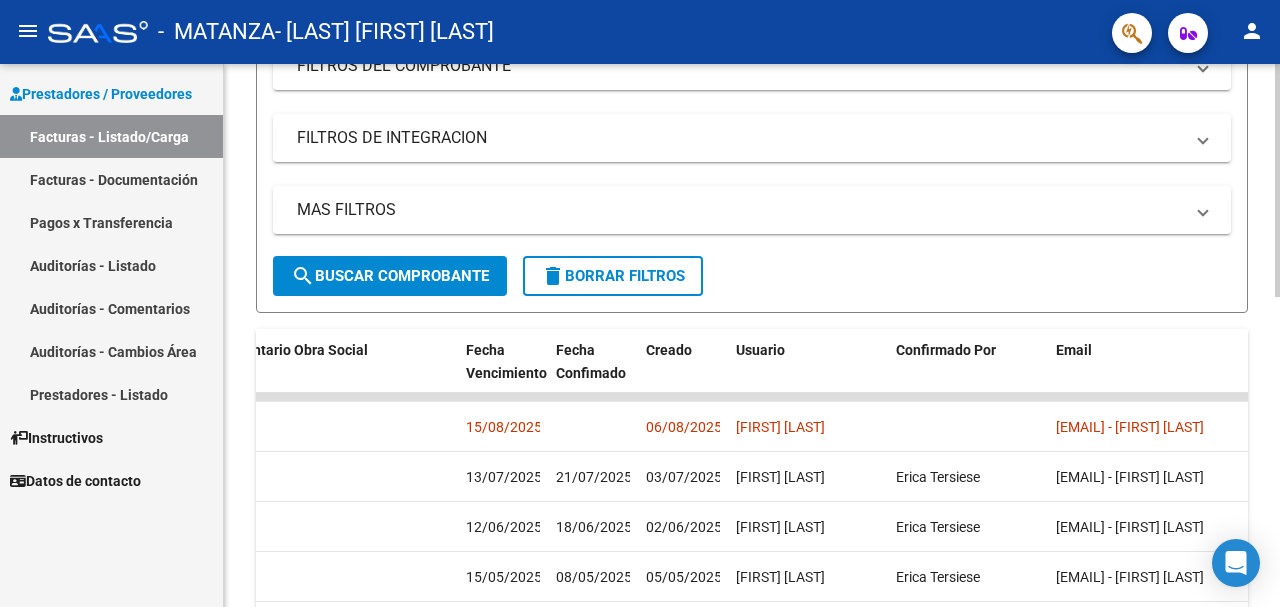 click 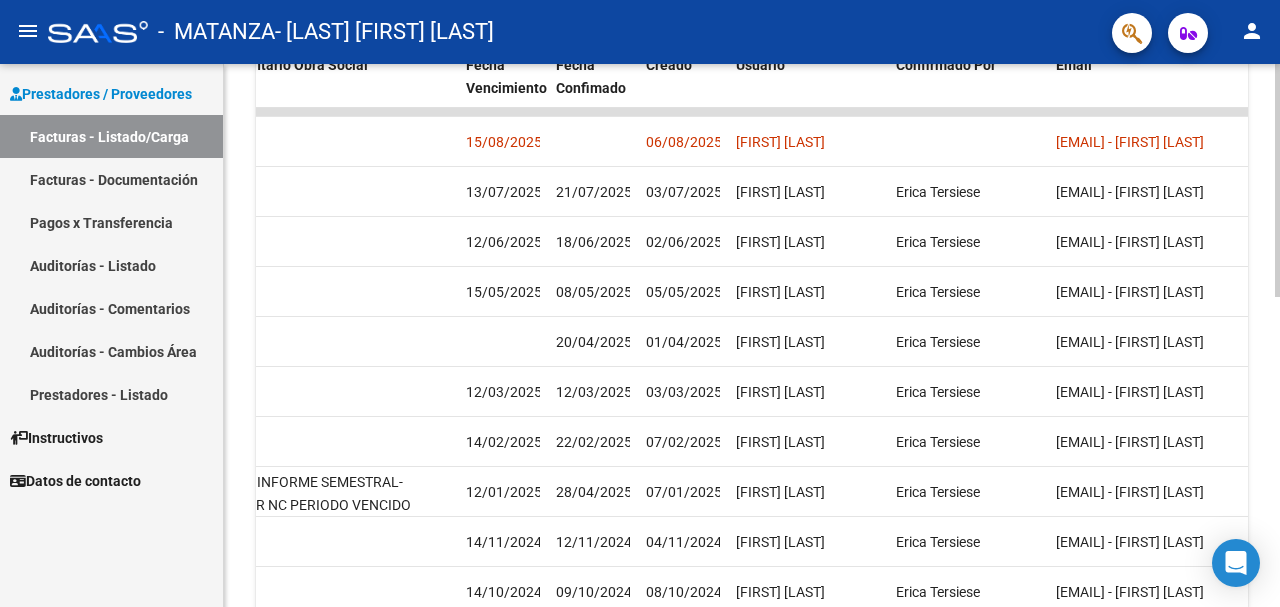 scroll, scrollTop: 725, scrollLeft: 0, axis: vertical 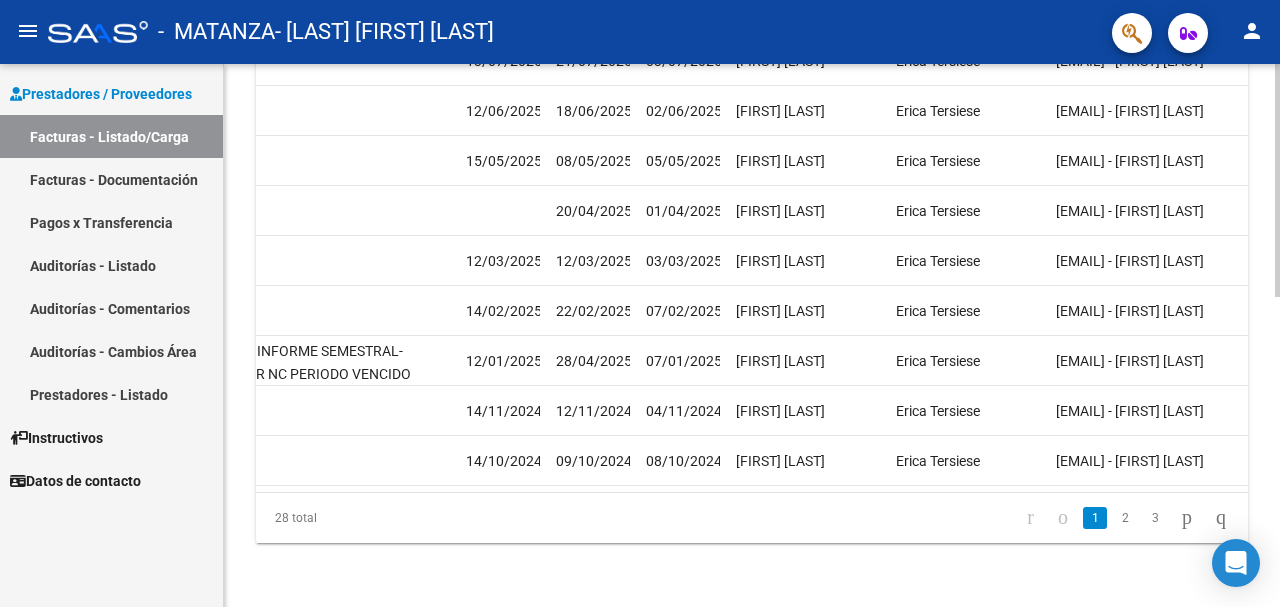 click on "Video tutorial   PRESTADORES -> Listado de CPBTs Emitidos por Prestadores / Proveedores (alt+q)   Cargar Comprobante
cloud_download  CSV  cloud_download  EXCEL  cloud_download  Estandar   Descarga Masiva
Filtros Id Area Area Todos Confirmado   Mostrar totalizadores   FILTROS DEL COMPROBANTE  Comprobante Tipo Comprobante Tipo Start date – End date Fec. Comprobante Desde / Hasta Días Emisión Desde(cant. días) Días Emisión Hasta(cant. días) CUIT / Razón Social Pto. Venta Nro. Comprobante Código SSS CAE Válido CAE Válido Todos Cargado Módulo Hosp. Todos Tiene facturacion Apócrifa Hospital Refes  FILTROS DE INTEGRACION  Período De Prestación Campos del Archivo de Rendición Devuelto x SSS (dr_envio) Todos Rendido x SSS (dr_envio) Tipo de Registro Tipo de Registro Período Presentación Período Presentación Campos del Legajo Asociado (preaprobación) Afiliado Legajo (cuil/nombre) Todos Solo facturas preaprobadas  MAS FILTROS  Todos Con Doc. Respaldatoria Todos Con Trazabilidad Todos – – 1" 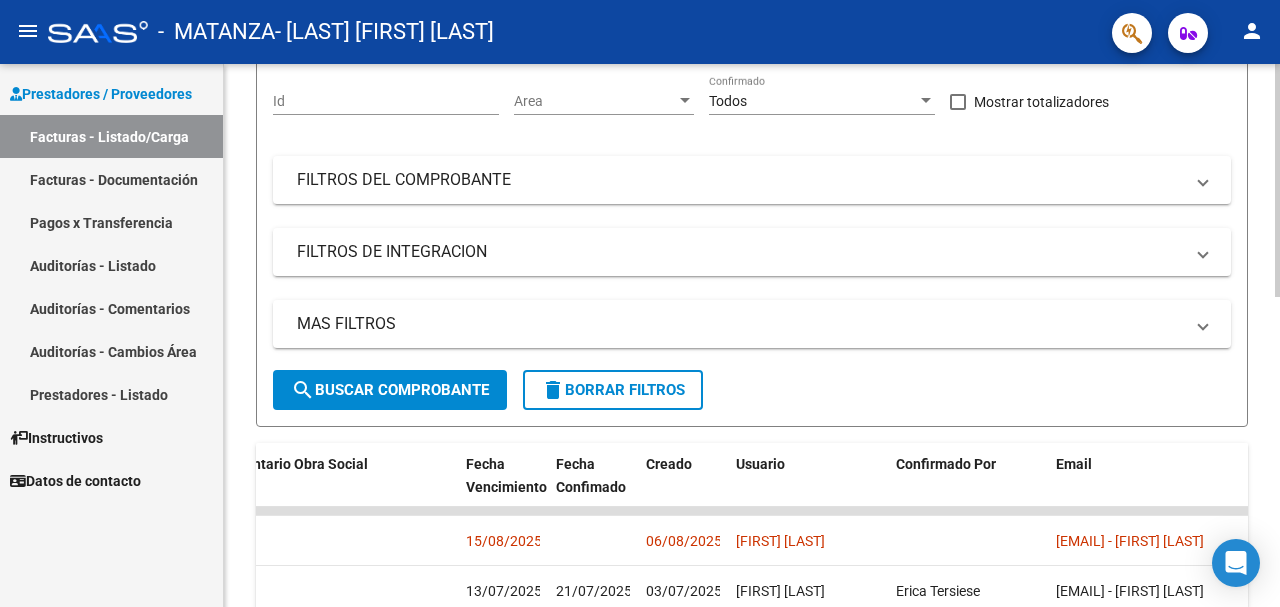 scroll, scrollTop: 216, scrollLeft: 0, axis: vertical 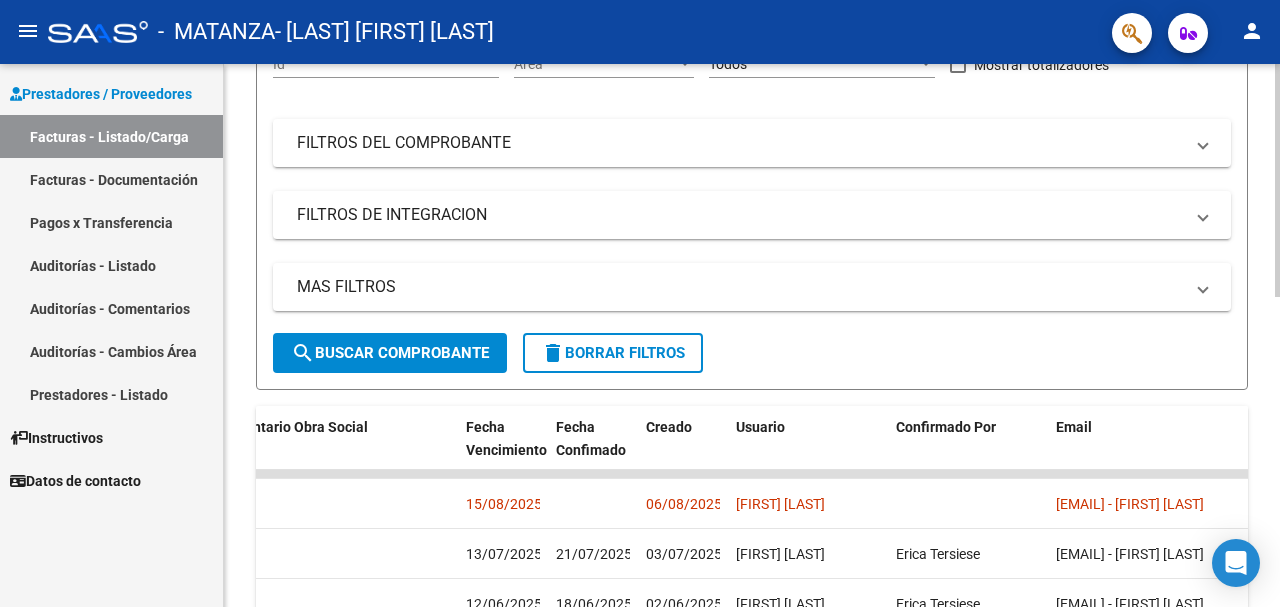 click on "Video tutorial   PRESTADORES -> Listado de CPBTs Emitidos por Prestadores / Proveedores (alt+q)   Cargar Comprobante
cloud_download  CSV  cloud_download  EXCEL  cloud_download  Estandar   Descarga Masiva
Filtros Id Area Area Todos Confirmado   Mostrar totalizadores   FILTROS DEL COMPROBANTE  Comprobante Tipo Comprobante Tipo Start date – End date Fec. Comprobante Desde / Hasta Días Emisión Desde(cant. días) Días Emisión Hasta(cant. días) CUIT / Razón Social Pto. Venta Nro. Comprobante Código SSS CAE Válido CAE Válido Todos Cargado Módulo Hosp. Todos Tiene facturacion Apócrifa Hospital Refes  FILTROS DE INTEGRACION  Período De Prestación Campos del Archivo de Rendición Devuelto x SSS (dr_envio) Todos Rendido x SSS (dr_envio) Tipo de Registro Tipo de Registro Período Presentación Período Presentación Campos del Legajo Asociado (preaprobación) Afiliado Legajo (cuil/nombre) Todos Solo facturas preaprobadas  MAS FILTROS  Todos Con Doc. Respaldatoria Todos Con Trazabilidad Todos – – 1" 